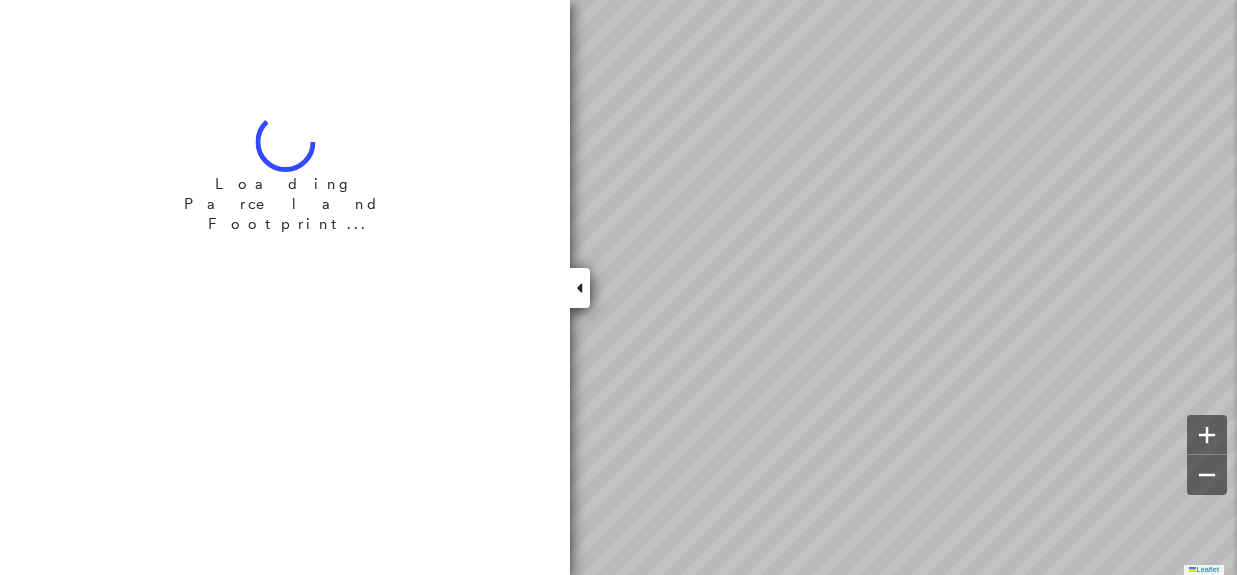 scroll, scrollTop: 0, scrollLeft: 0, axis: both 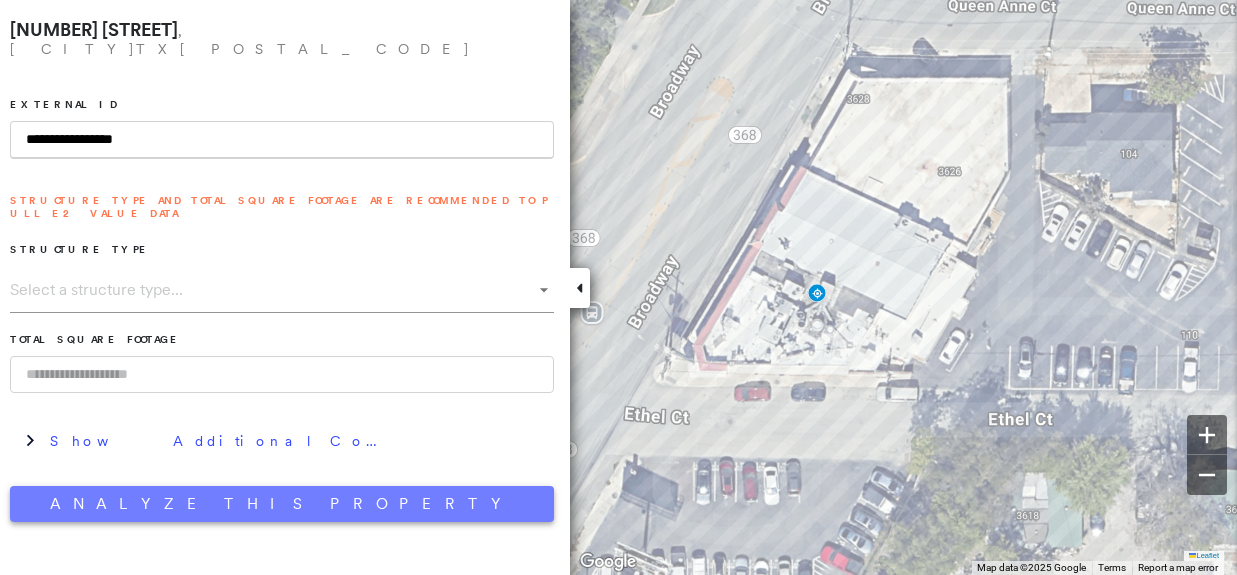 click on "Analyze This Property" at bounding box center [282, 504] 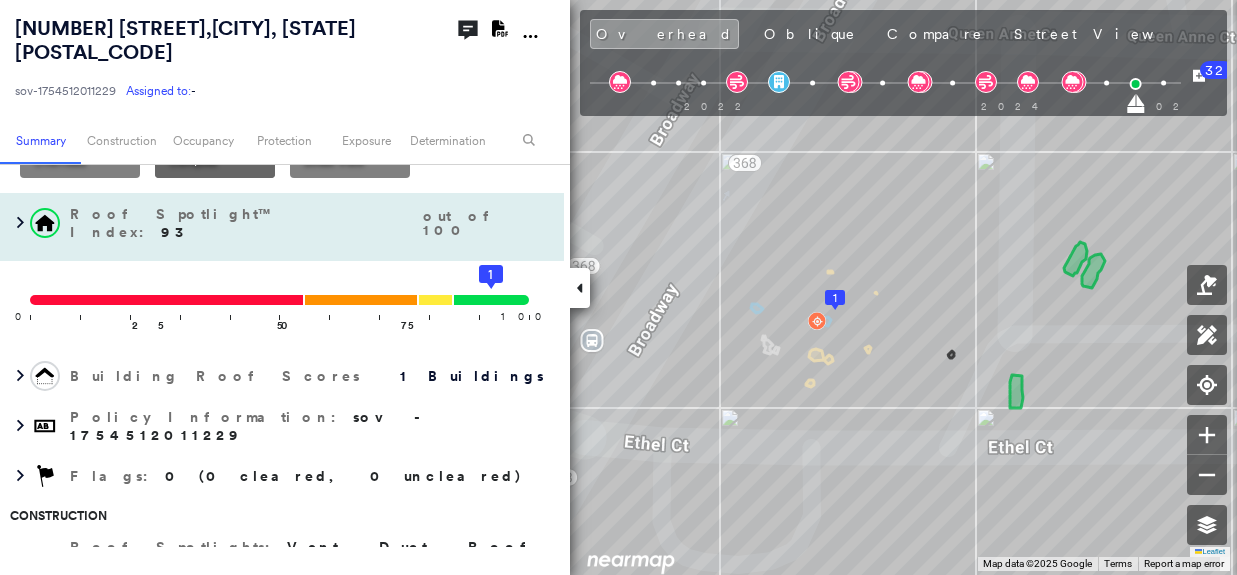 scroll, scrollTop: 200, scrollLeft: 0, axis: vertical 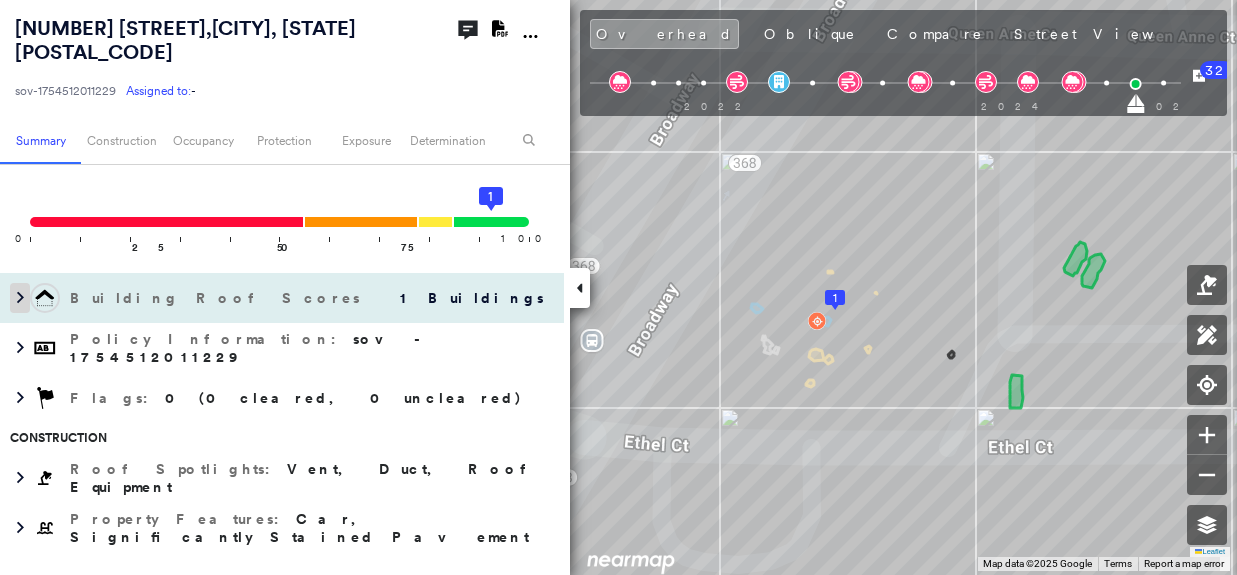 click at bounding box center (20, 298) 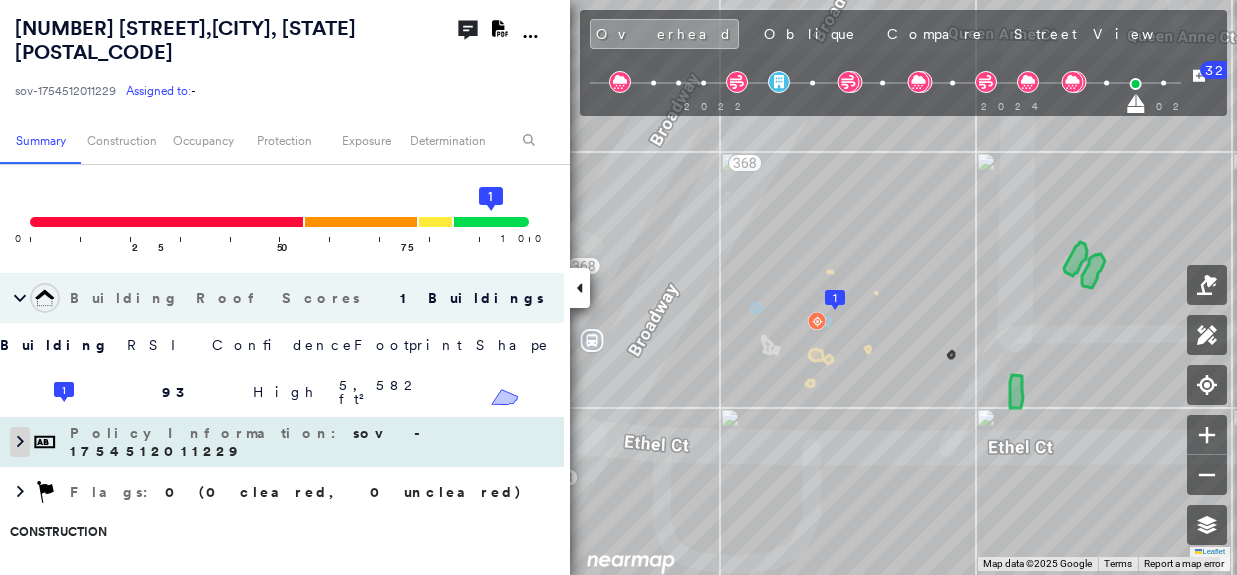 click 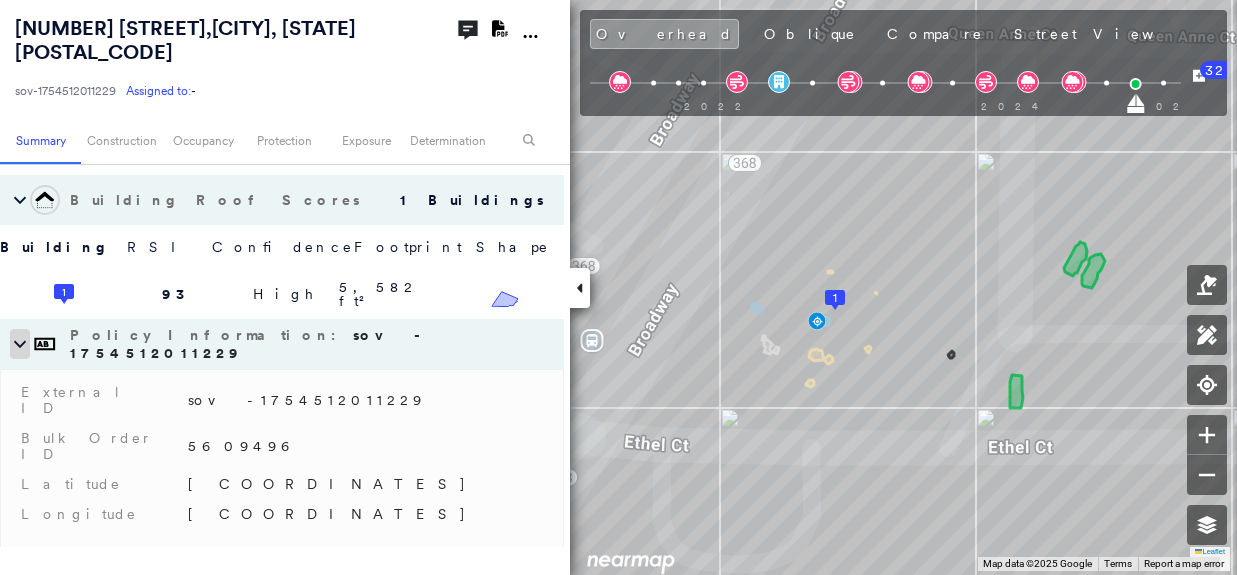 scroll, scrollTop: 300, scrollLeft: 0, axis: vertical 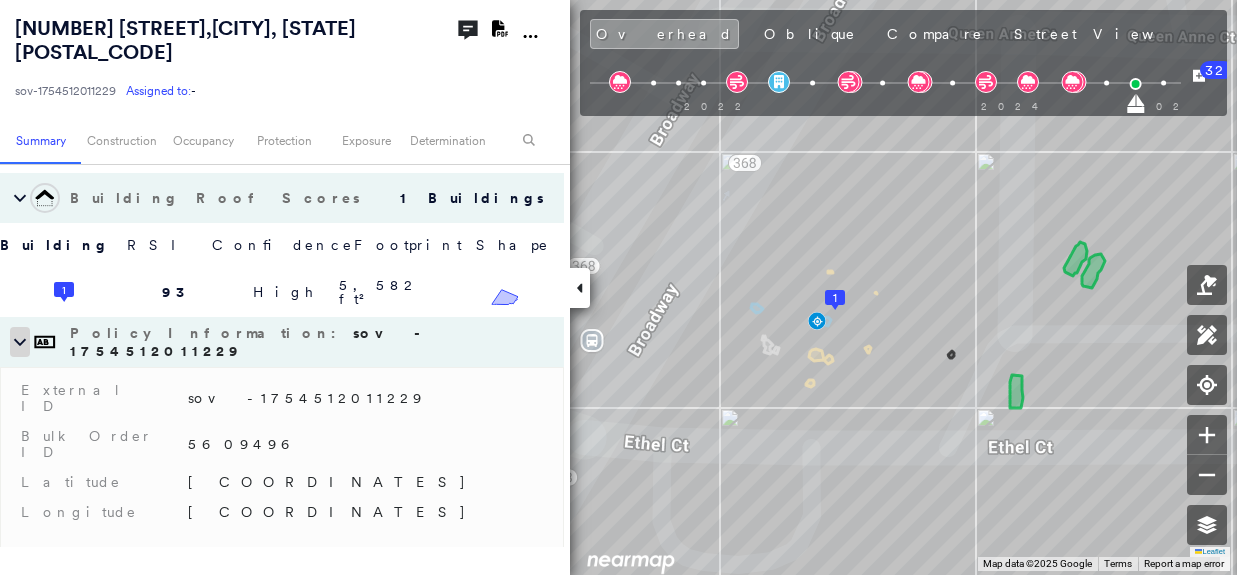 click 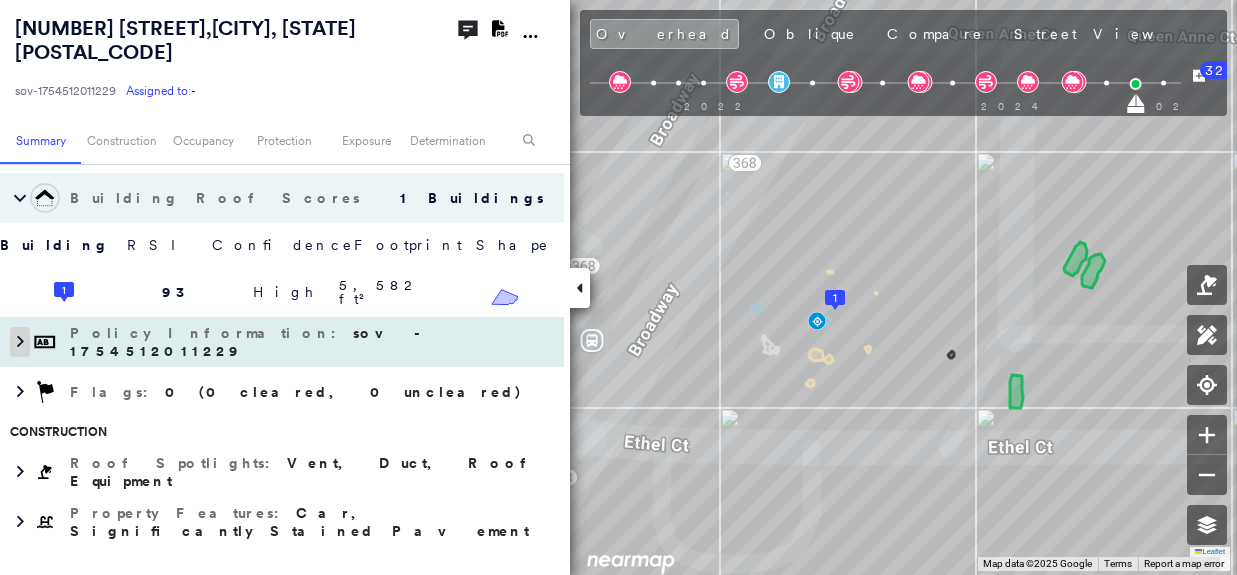 click 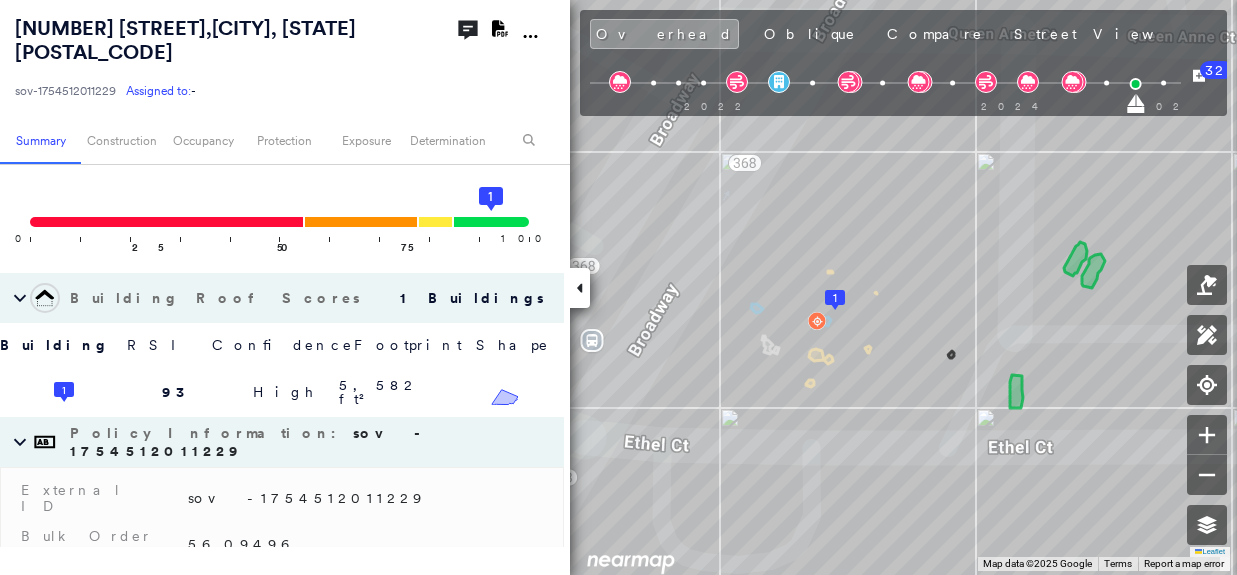 scroll, scrollTop: 200, scrollLeft: 0, axis: vertical 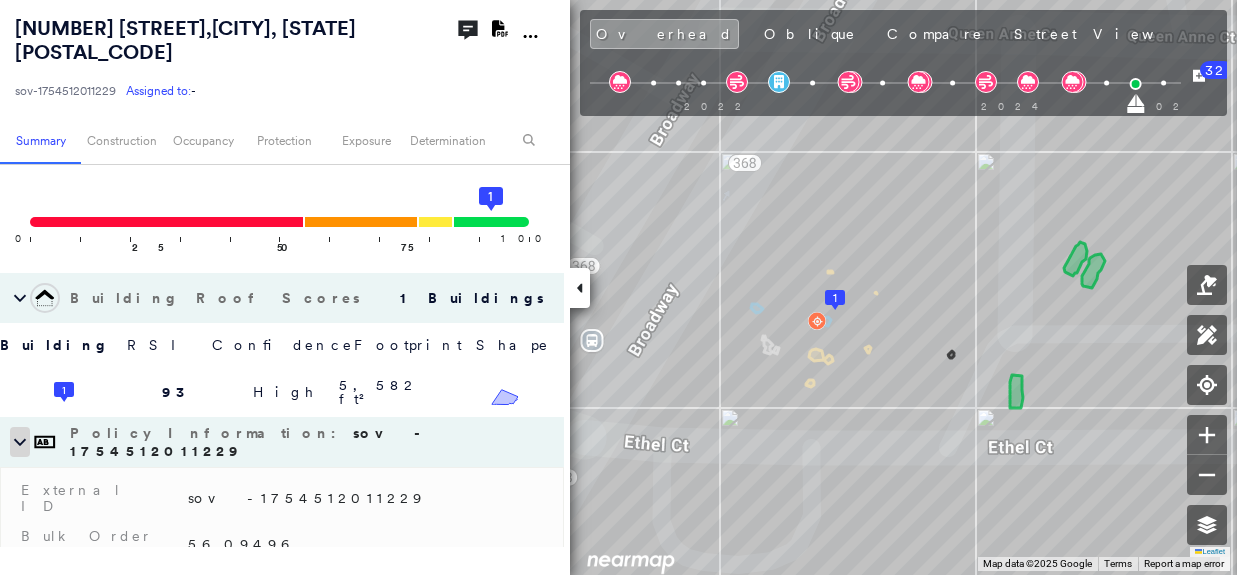 click at bounding box center [20, 442] 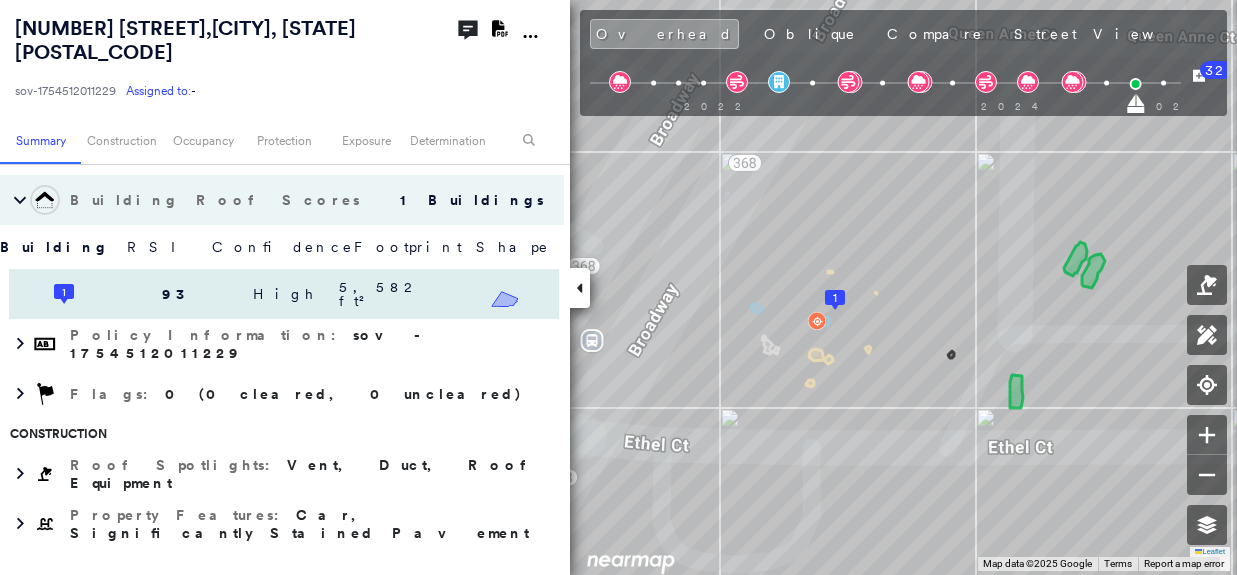 scroll, scrollTop: 300, scrollLeft: 0, axis: vertical 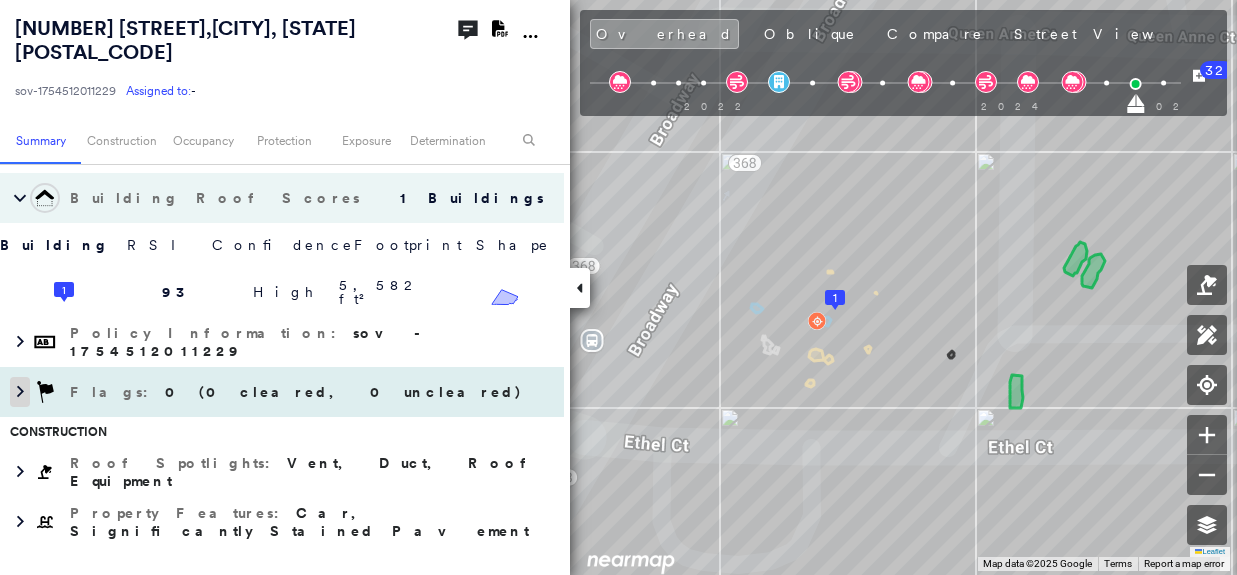 click 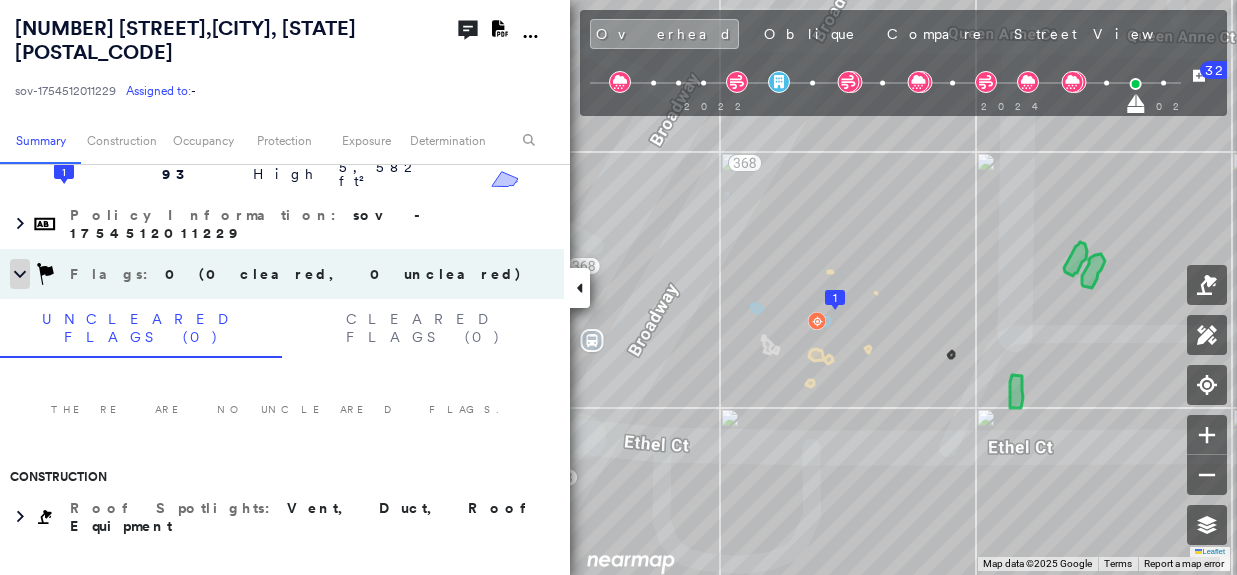 scroll, scrollTop: 300, scrollLeft: 0, axis: vertical 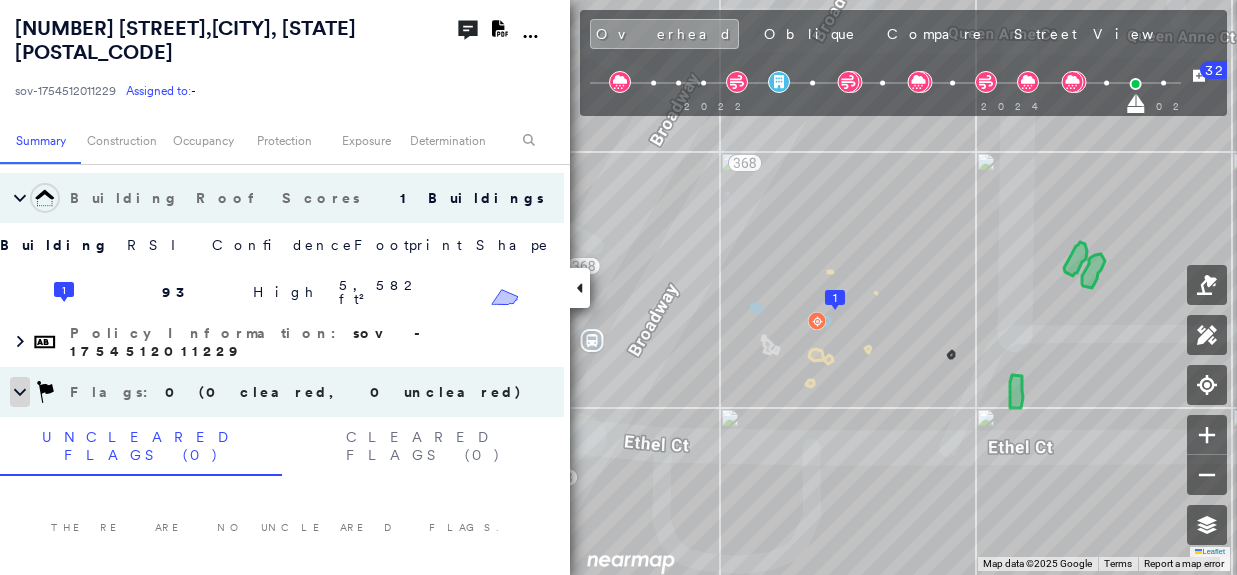 click 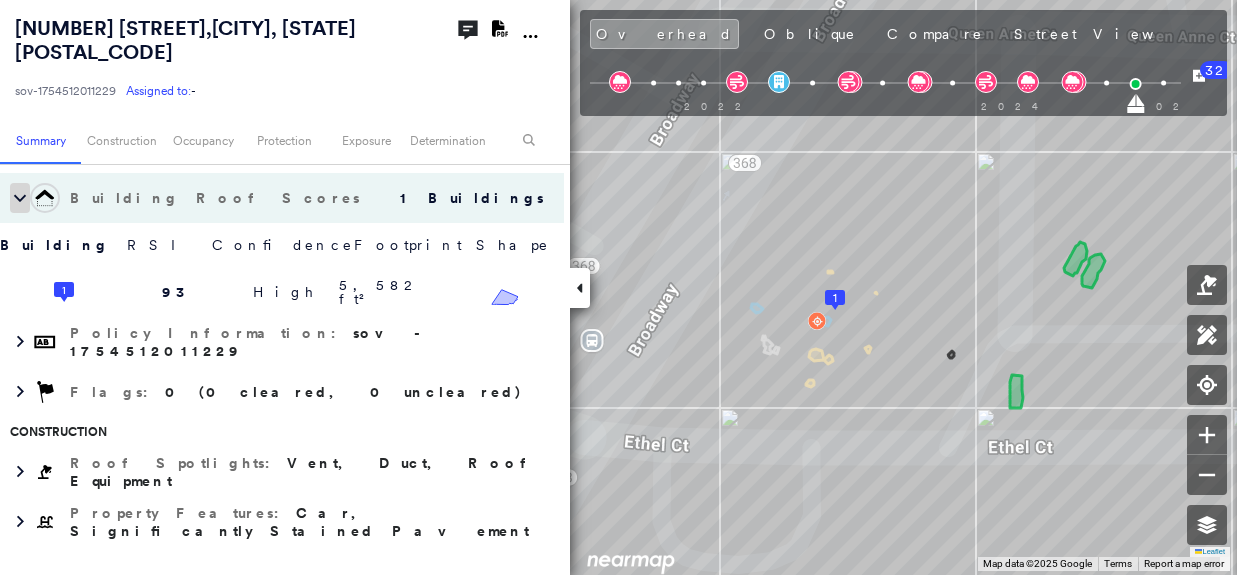 click 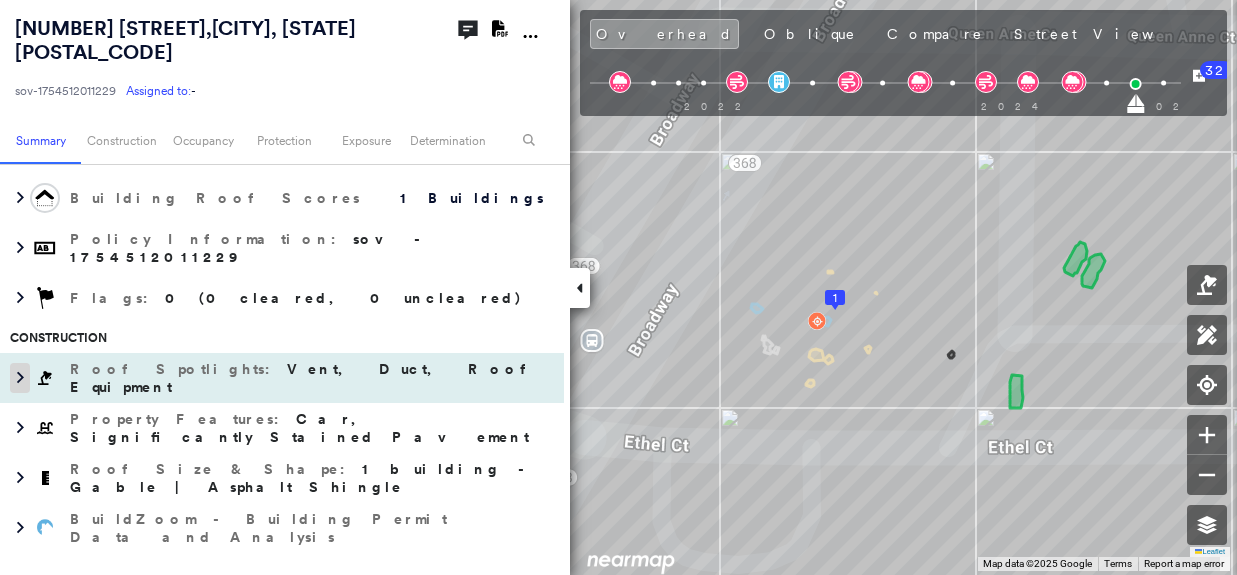 click 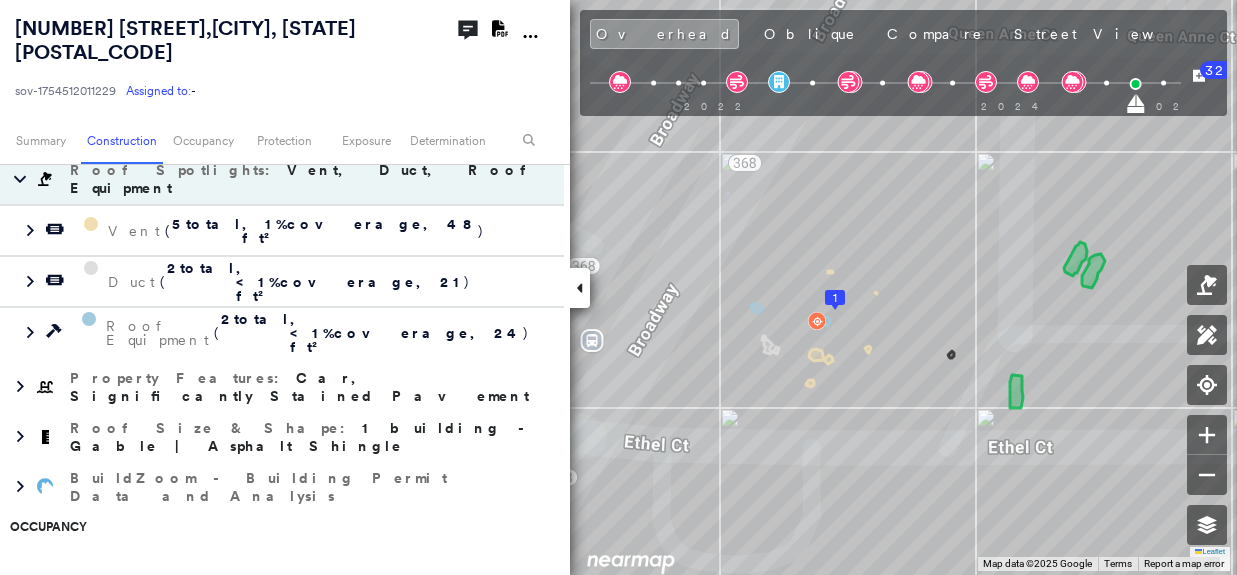 scroll, scrollTop: 500, scrollLeft: 0, axis: vertical 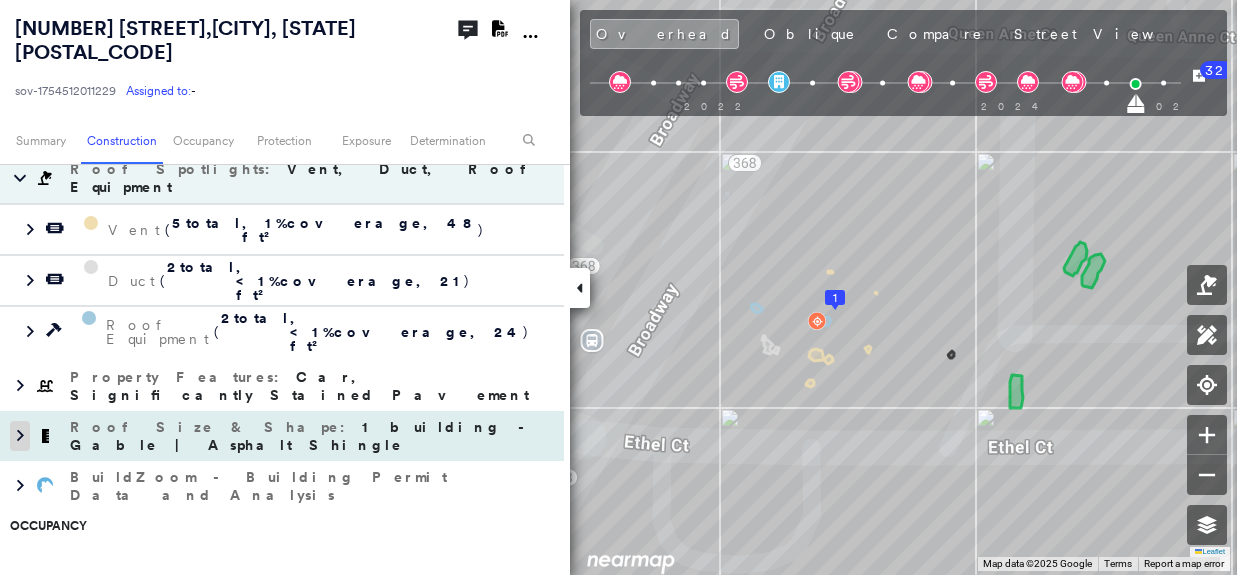 click 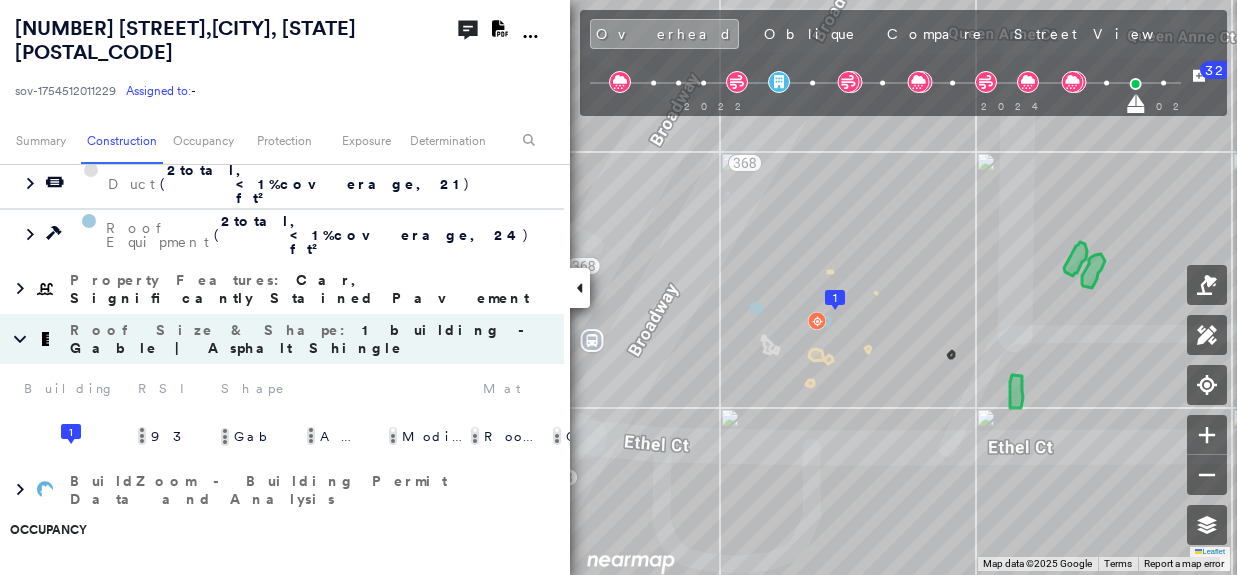 scroll, scrollTop: 600, scrollLeft: 0, axis: vertical 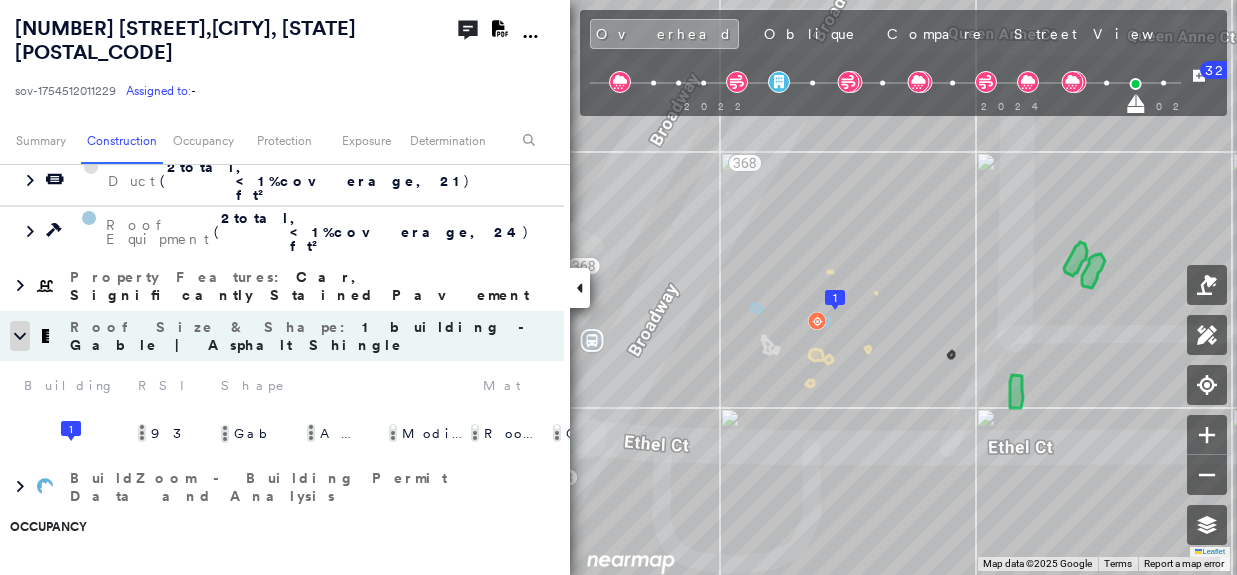 click at bounding box center [20, 336] 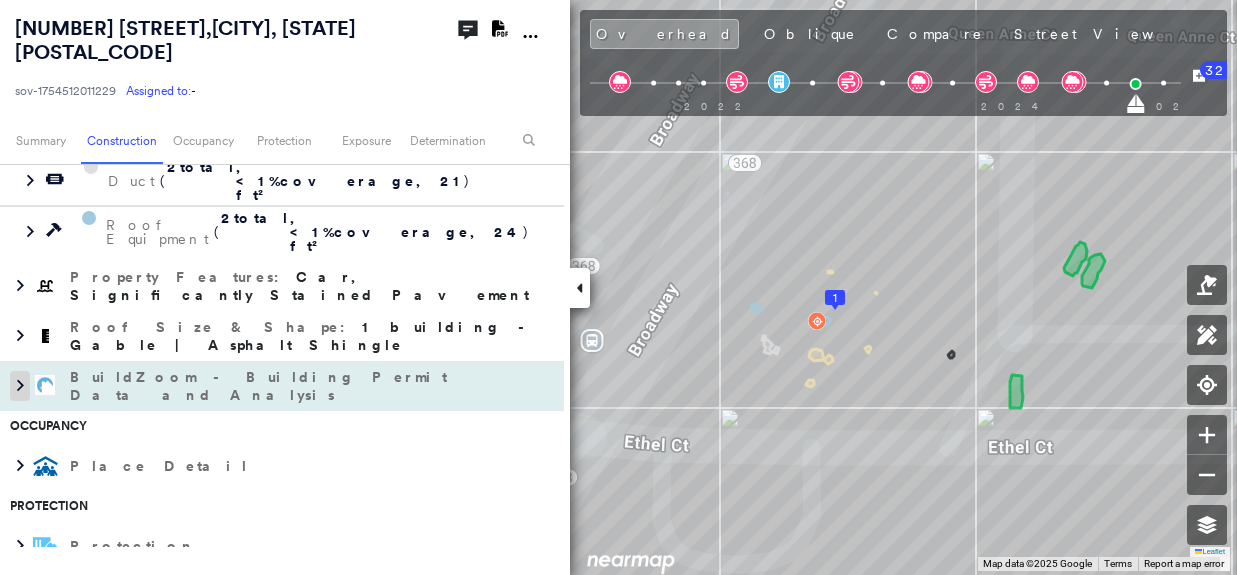 click at bounding box center (20, 386) 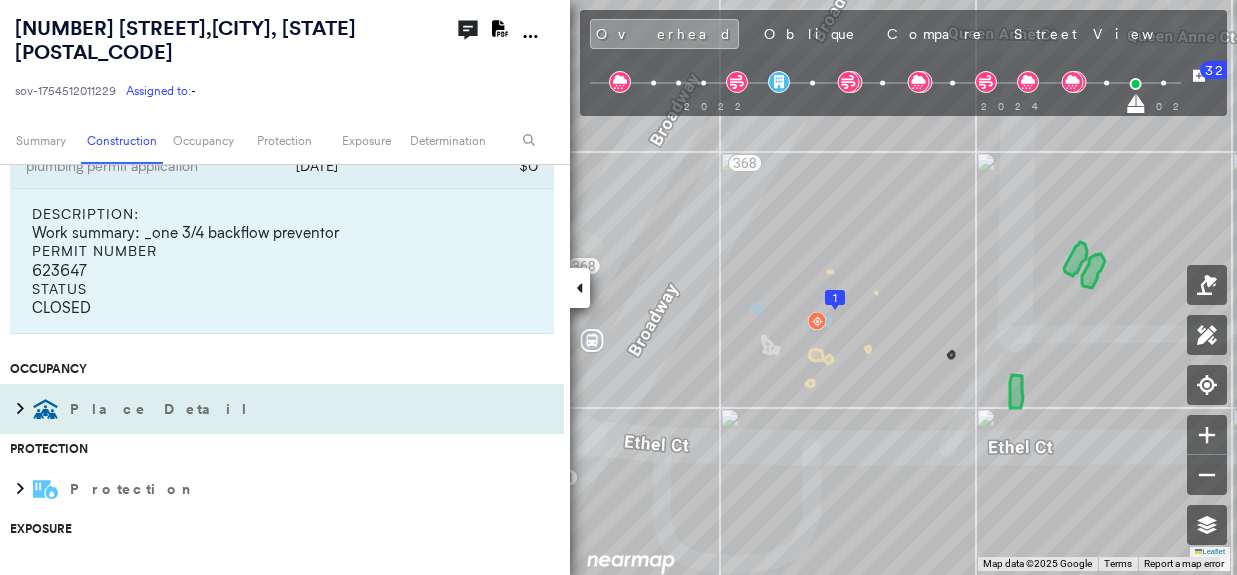 scroll, scrollTop: 1500, scrollLeft: 0, axis: vertical 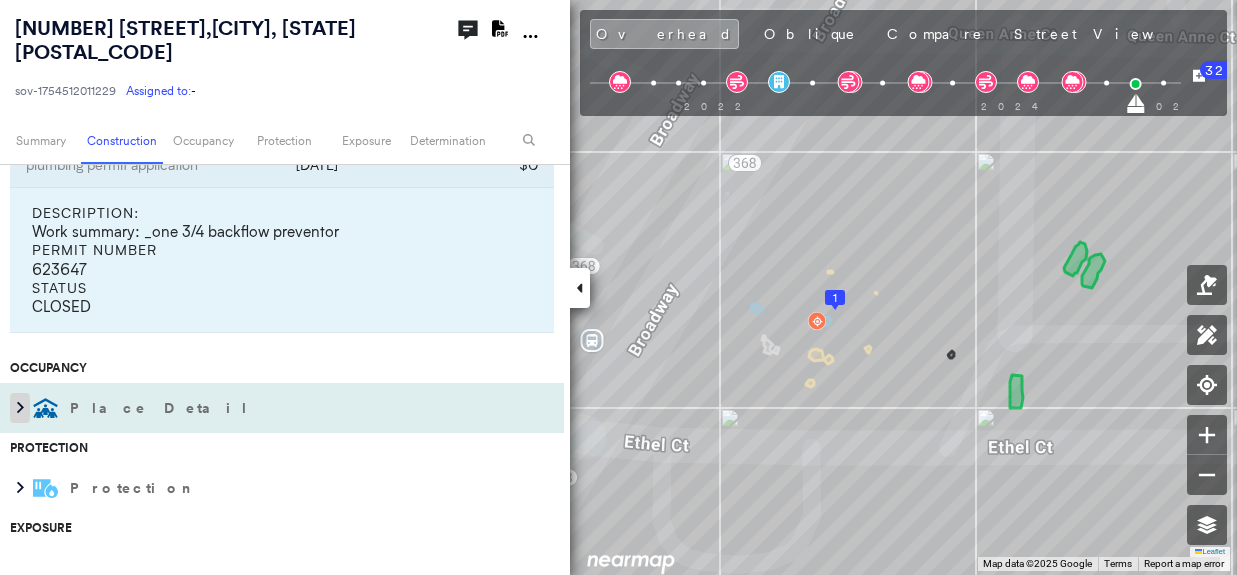 click 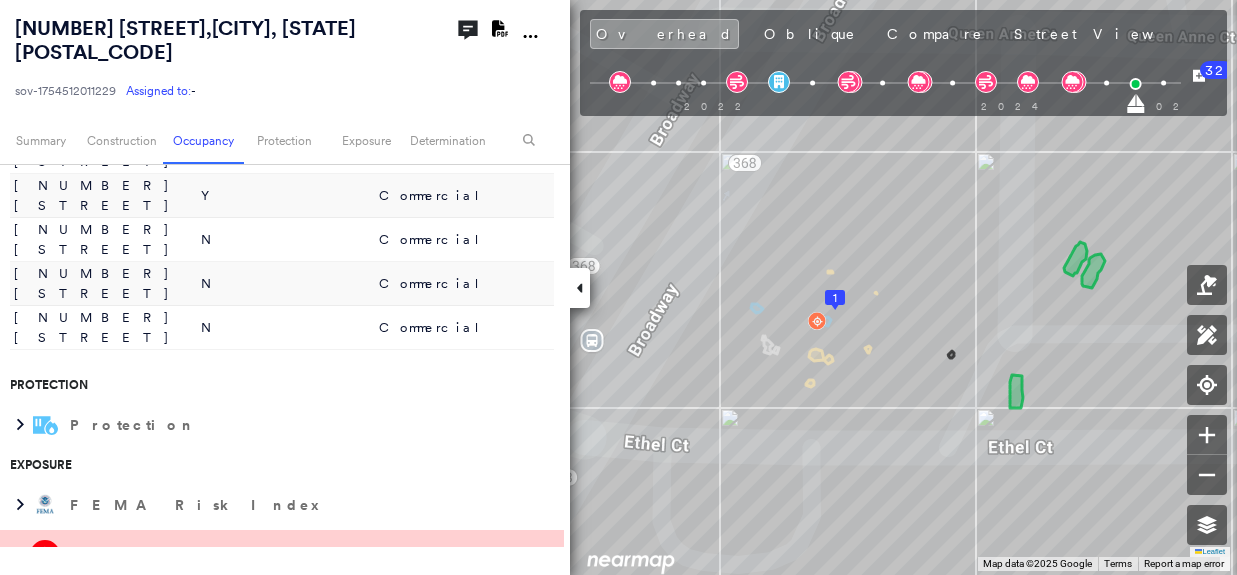 scroll, scrollTop: 2200, scrollLeft: 0, axis: vertical 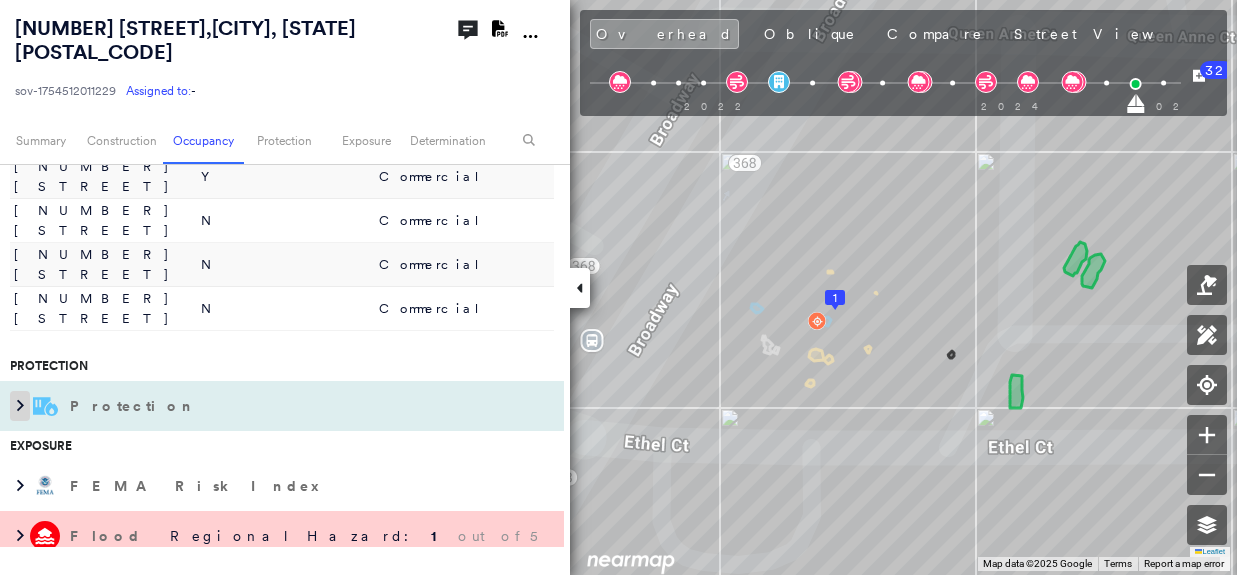 click at bounding box center [20, 406] 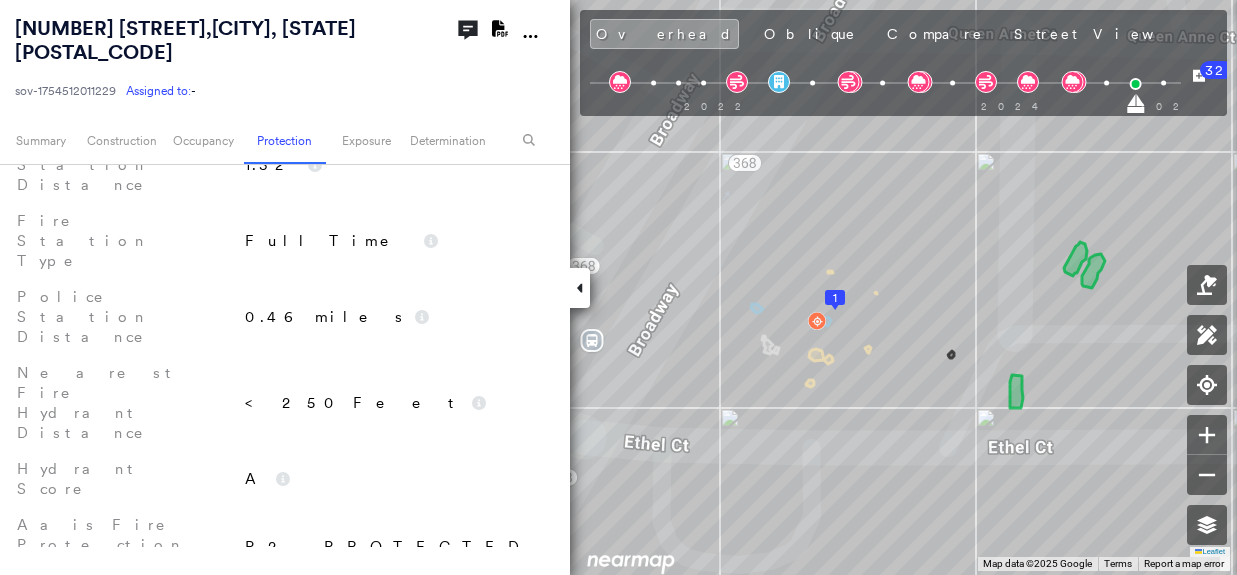scroll, scrollTop: 2600, scrollLeft: 0, axis: vertical 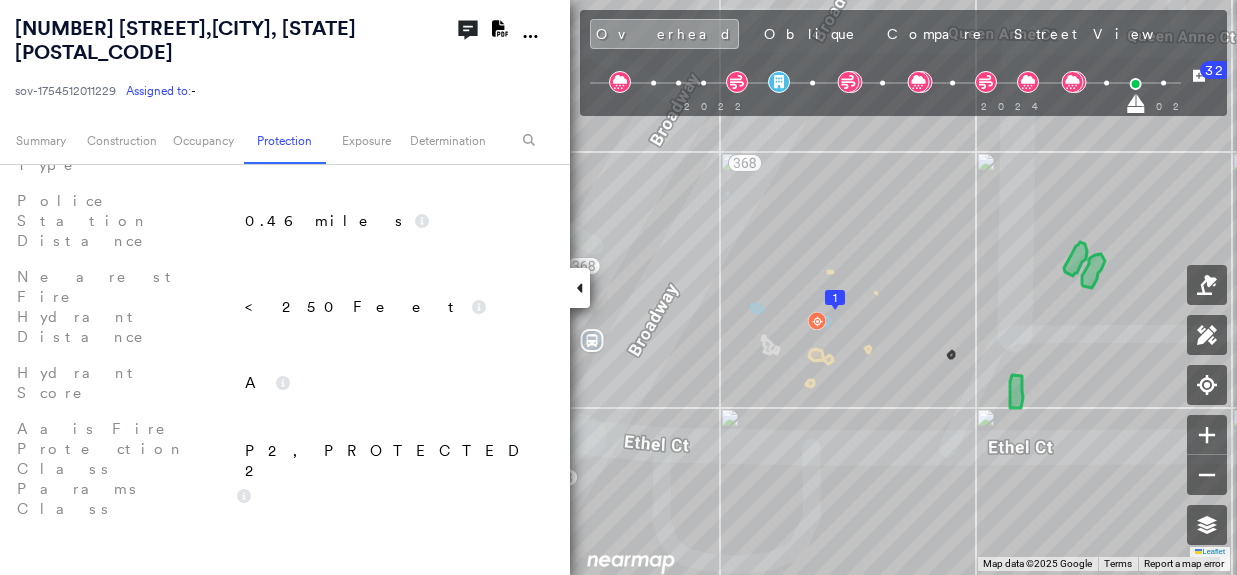 click 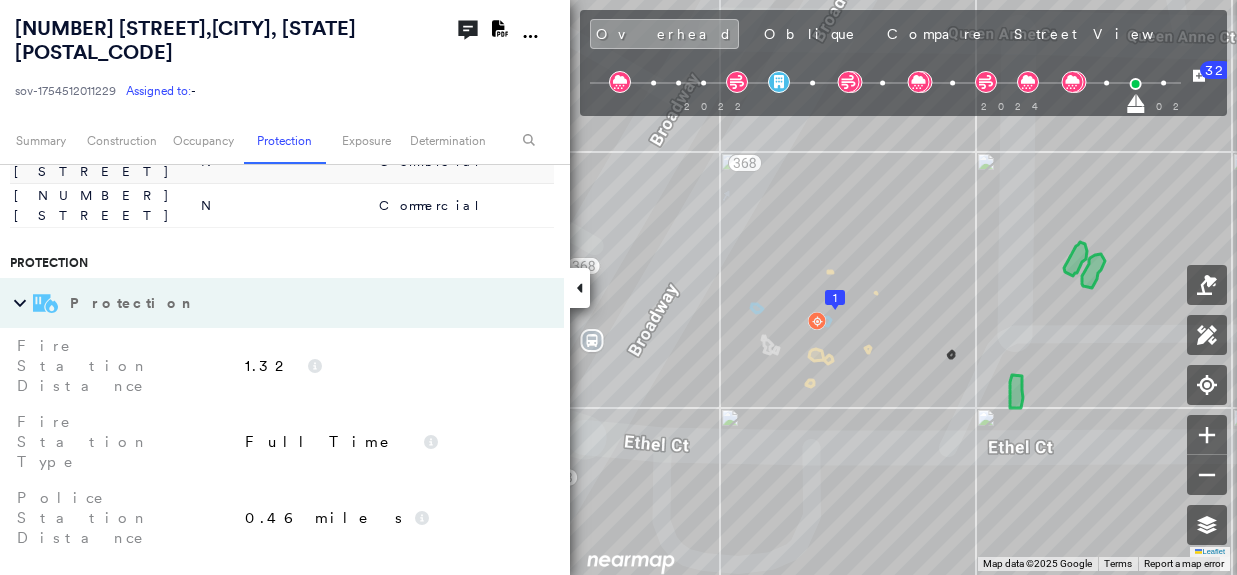 scroll, scrollTop: 2300, scrollLeft: 0, axis: vertical 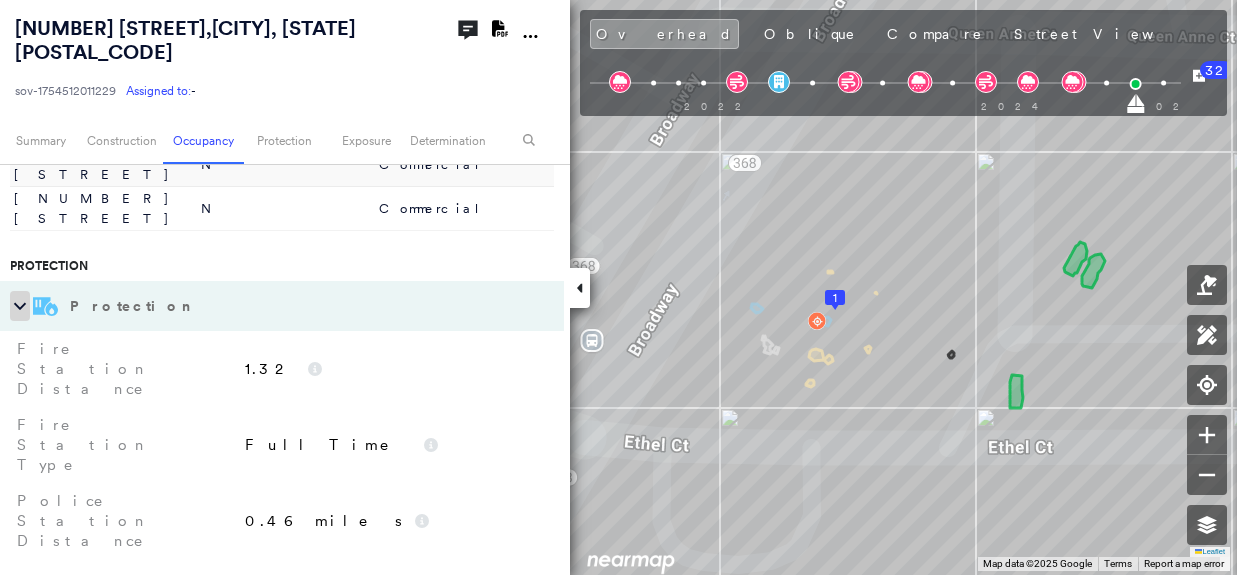 click at bounding box center [20, 306] 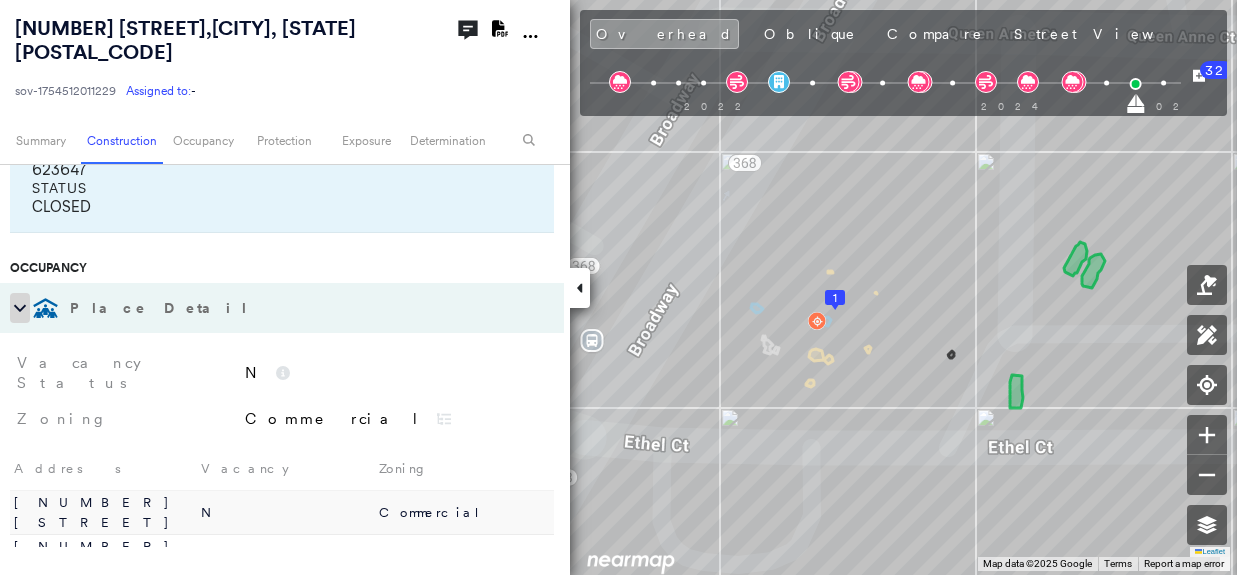 click 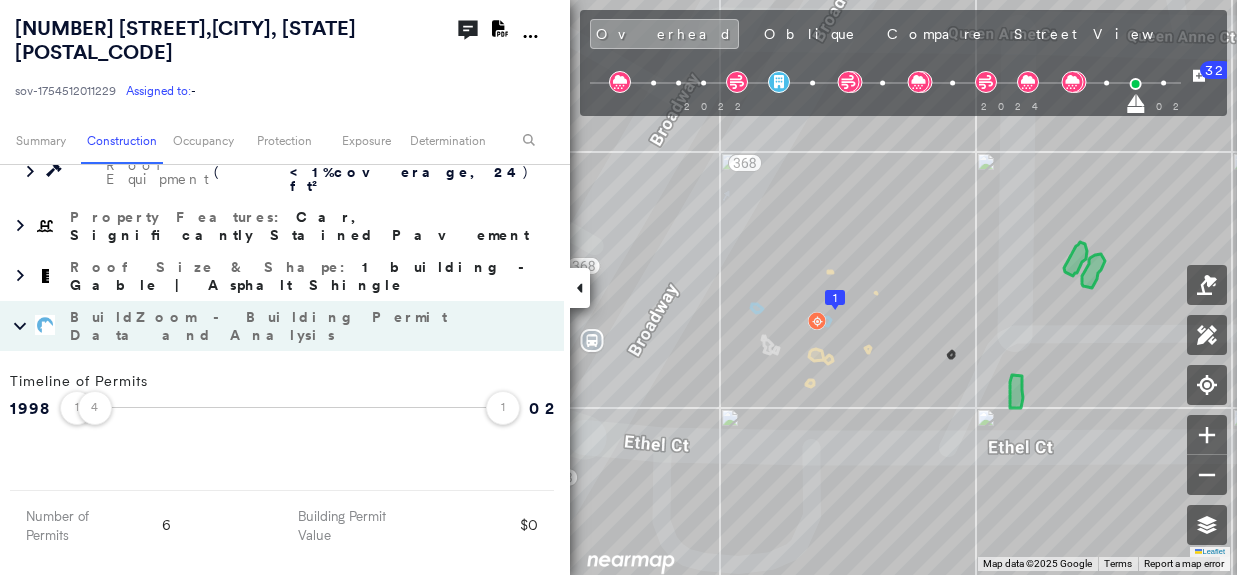 scroll, scrollTop: 600, scrollLeft: 0, axis: vertical 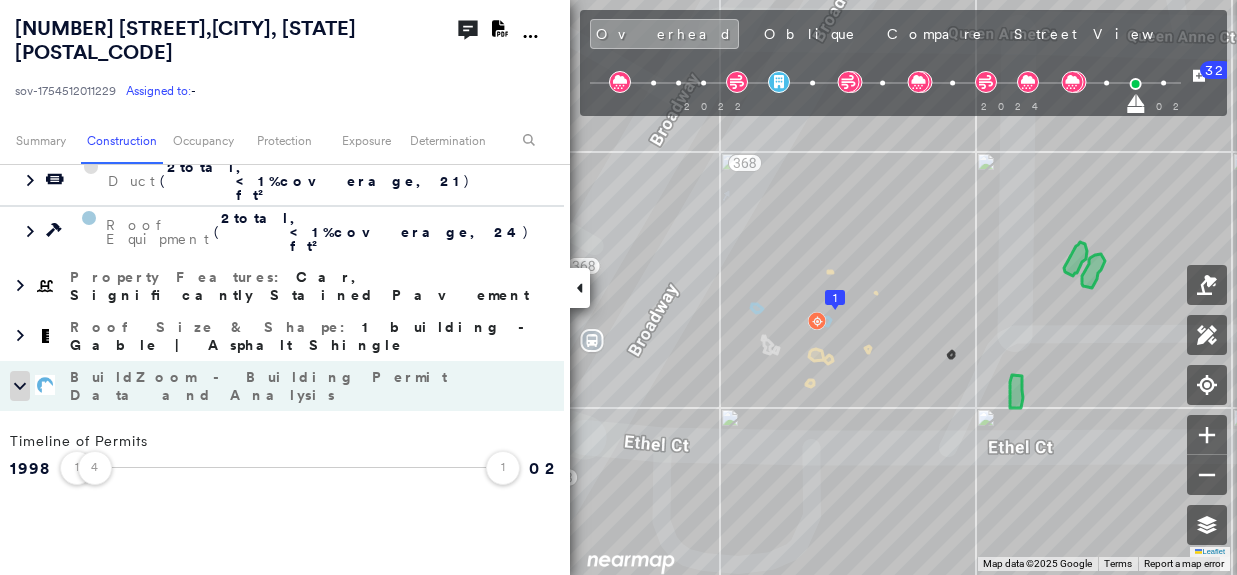 click 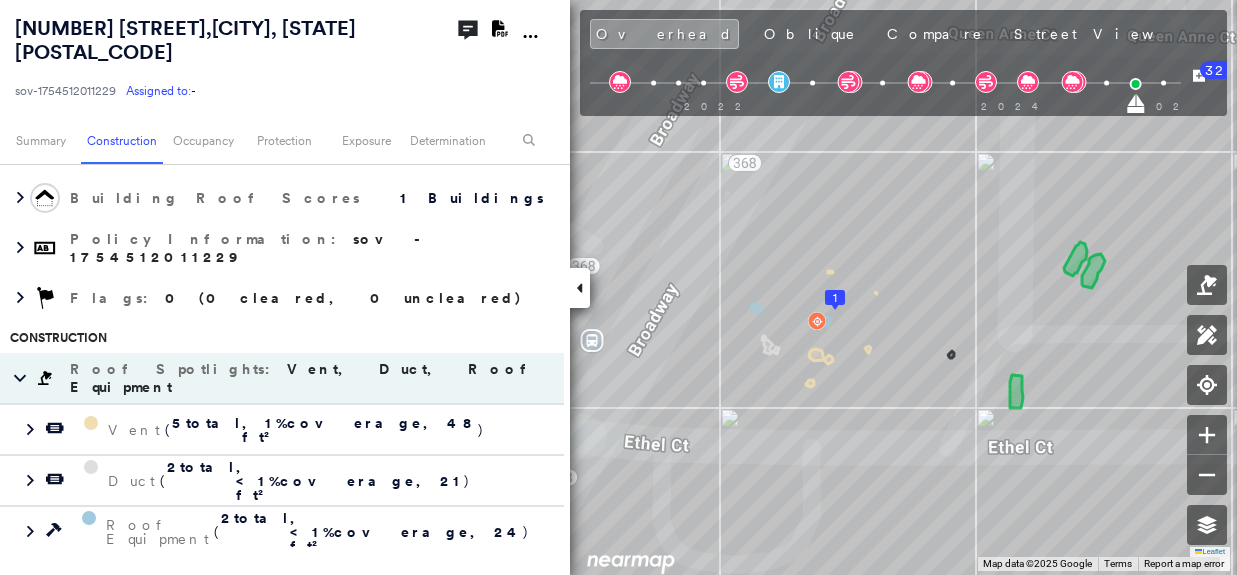 scroll, scrollTop: 300, scrollLeft: 0, axis: vertical 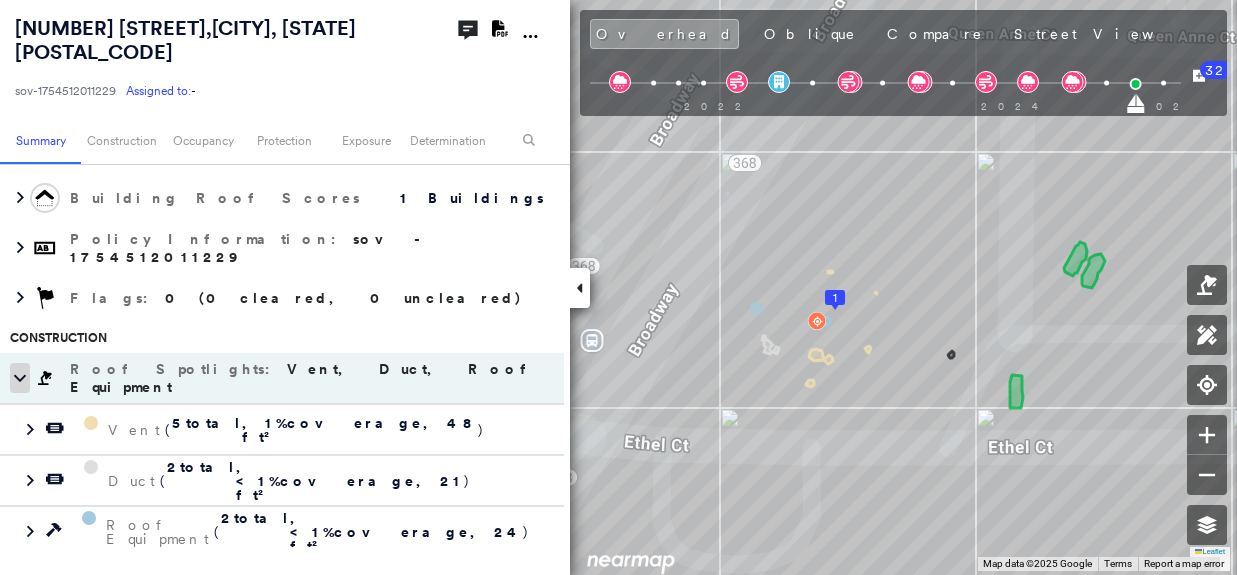 click at bounding box center (20, 378) 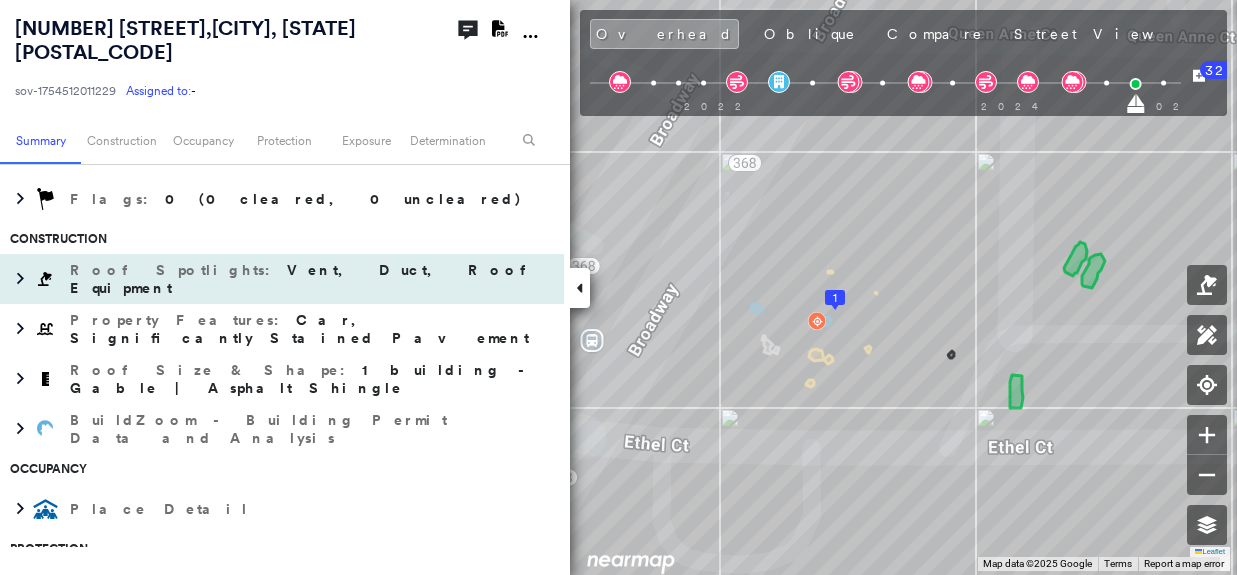 scroll, scrollTop: 400, scrollLeft: 0, axis: vertical 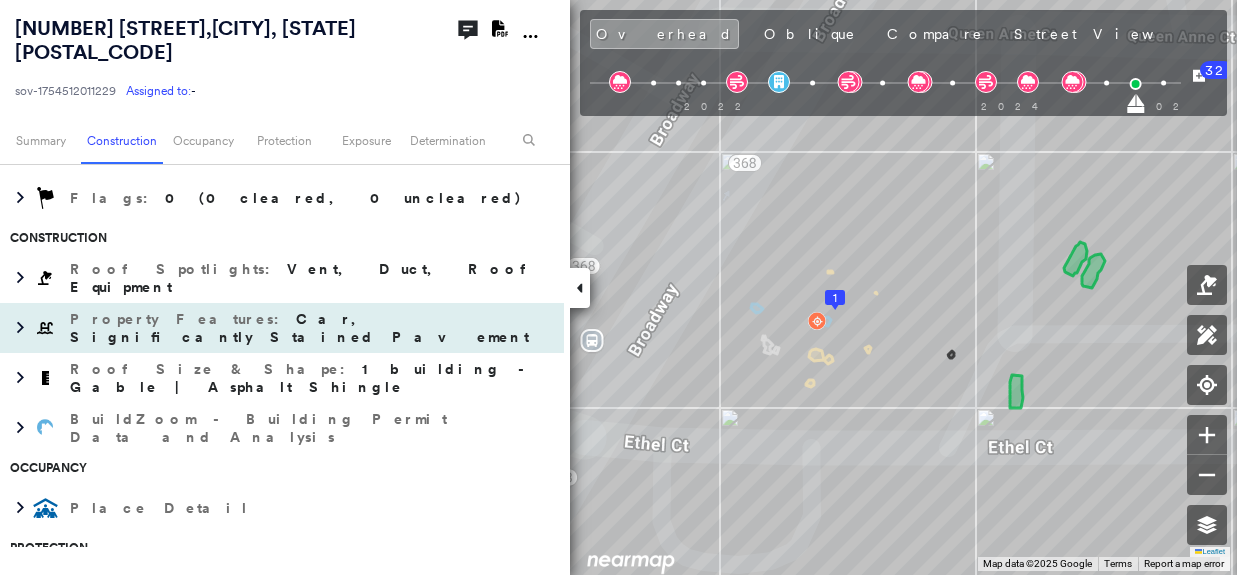 click at bounding box center [45, 328] 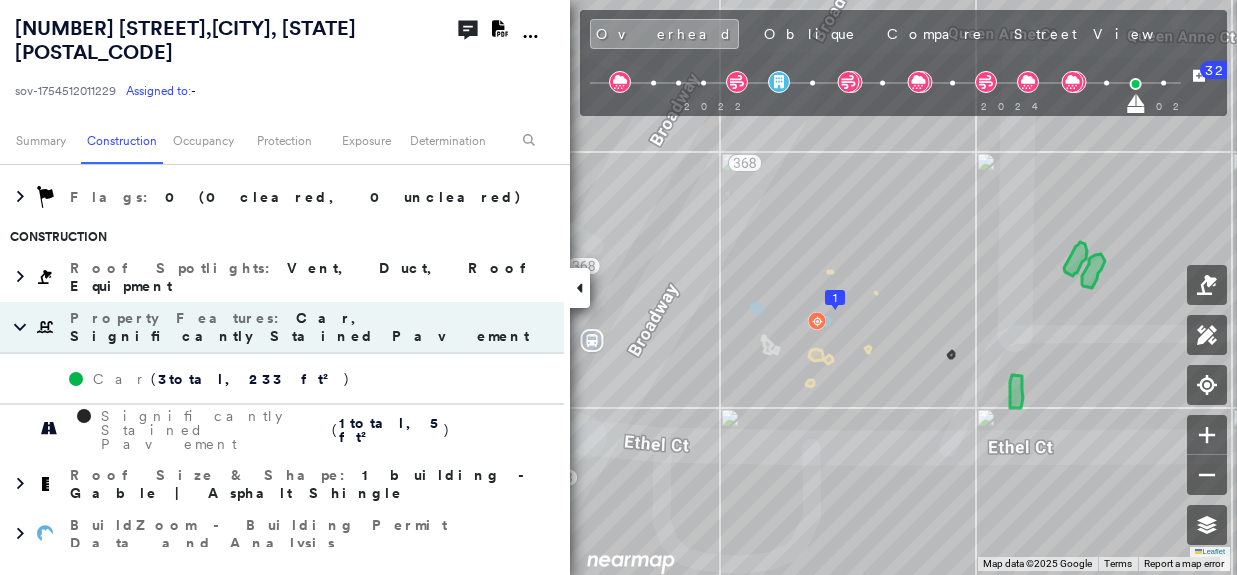 scroll, scrollTop: 400, scrollLeft: 0, axis: vertical 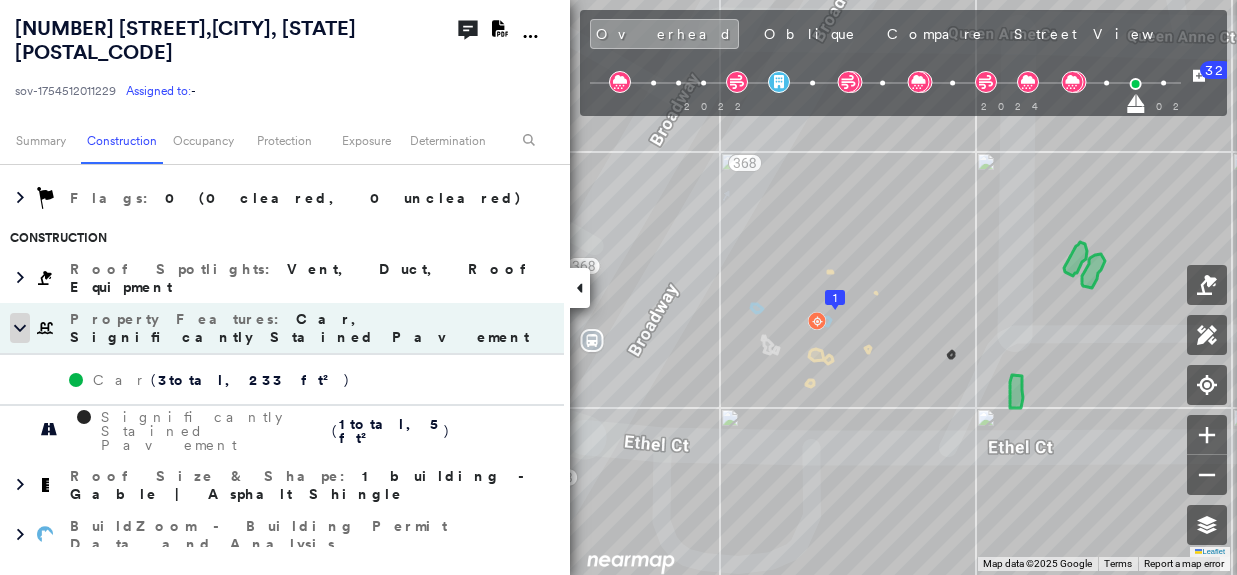 click 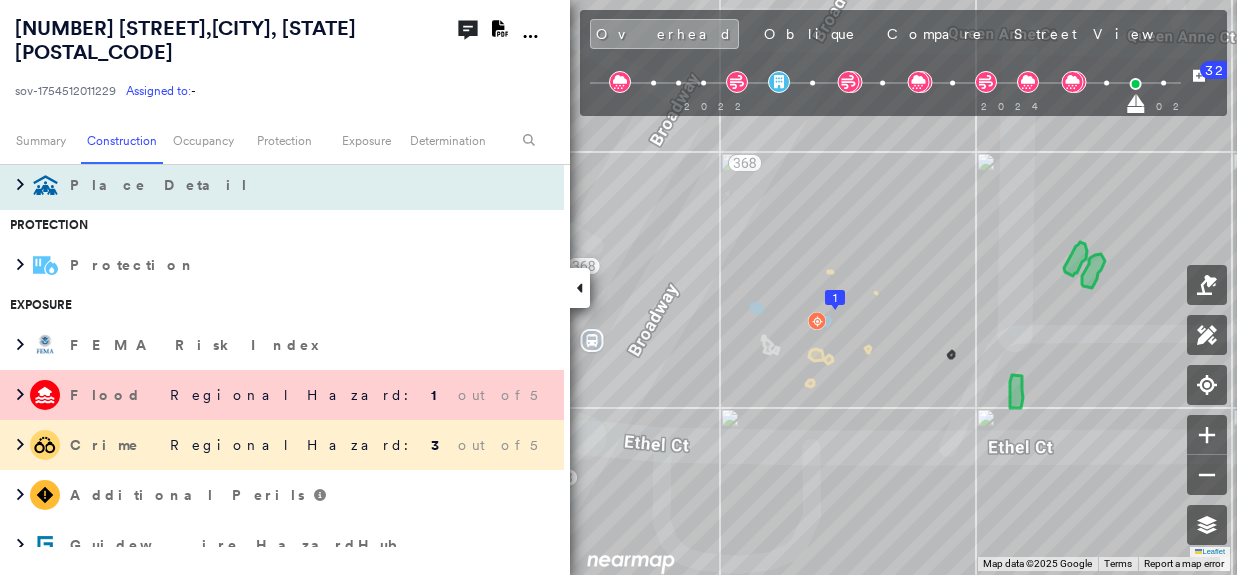 scroll, scrollTop: 800, scrollLeft: 0, axis: vertical 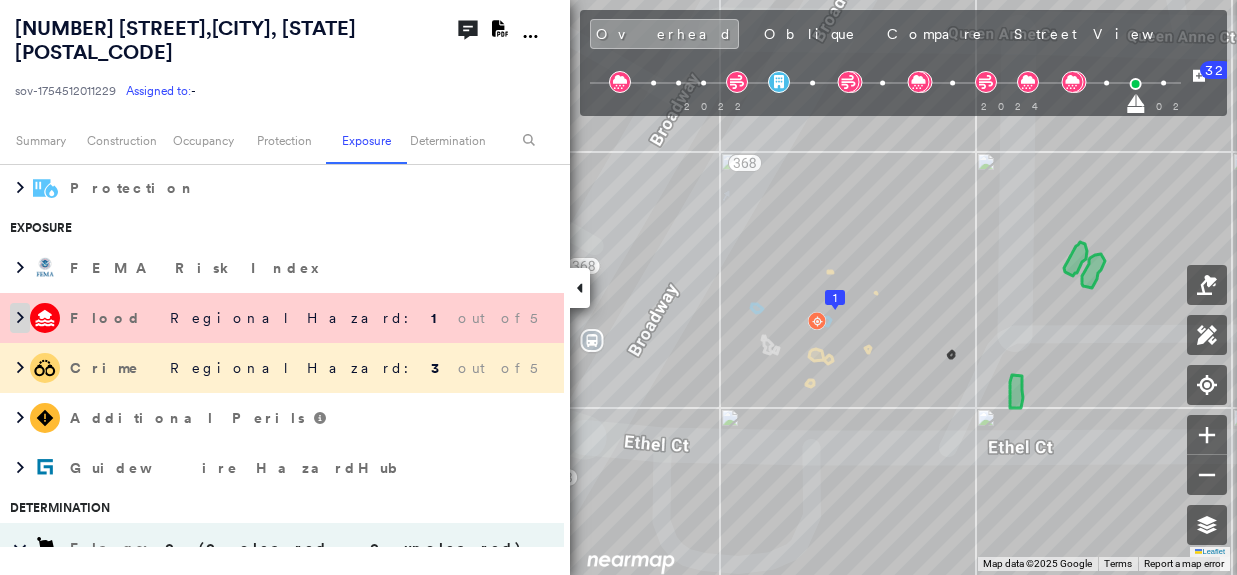 click 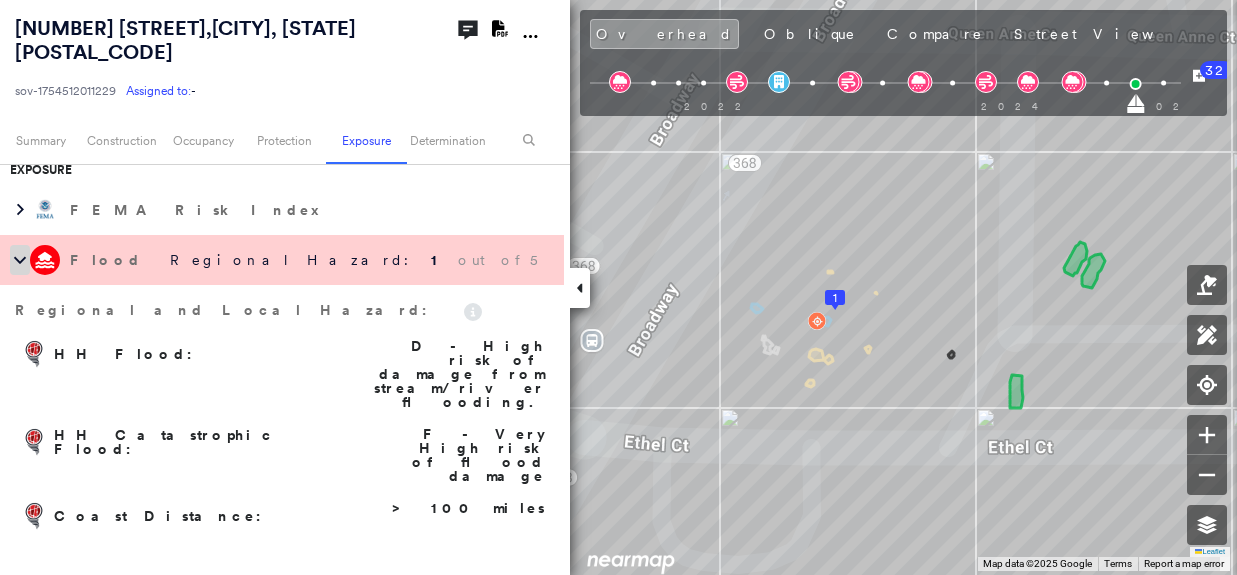 scroll, scrollTop: 800, scrollLeft: 0, axis: vertical 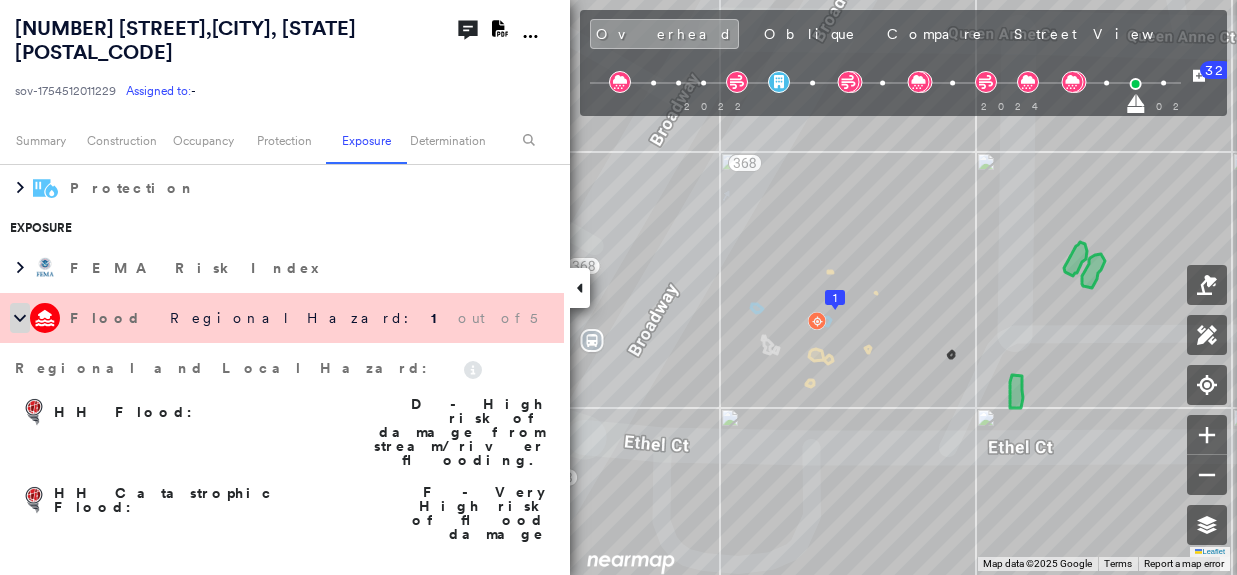 click 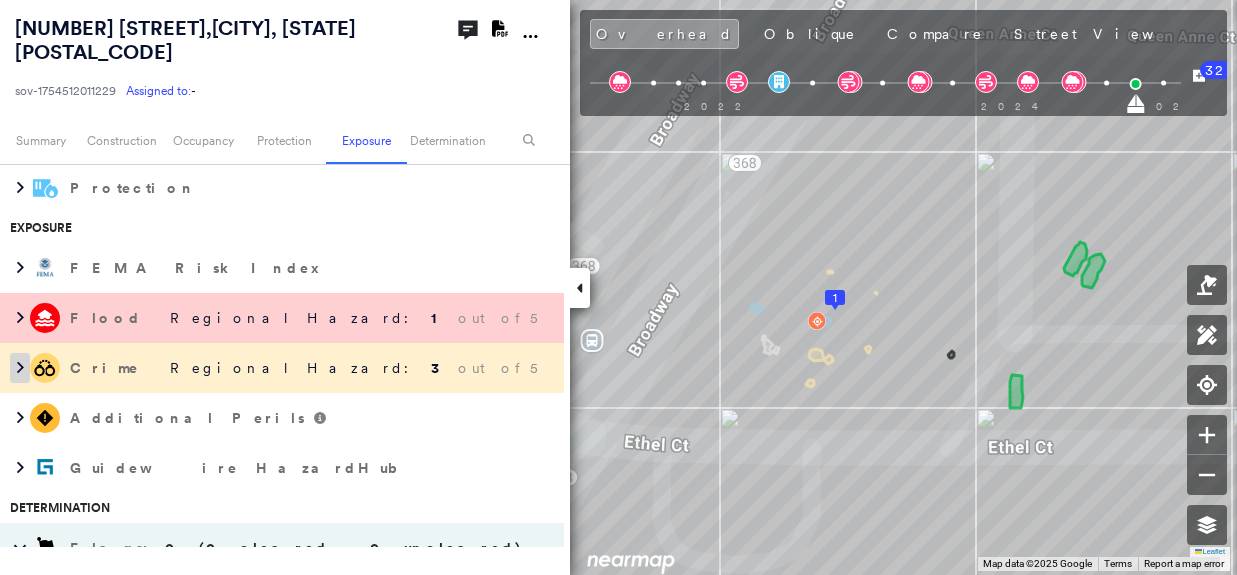 click 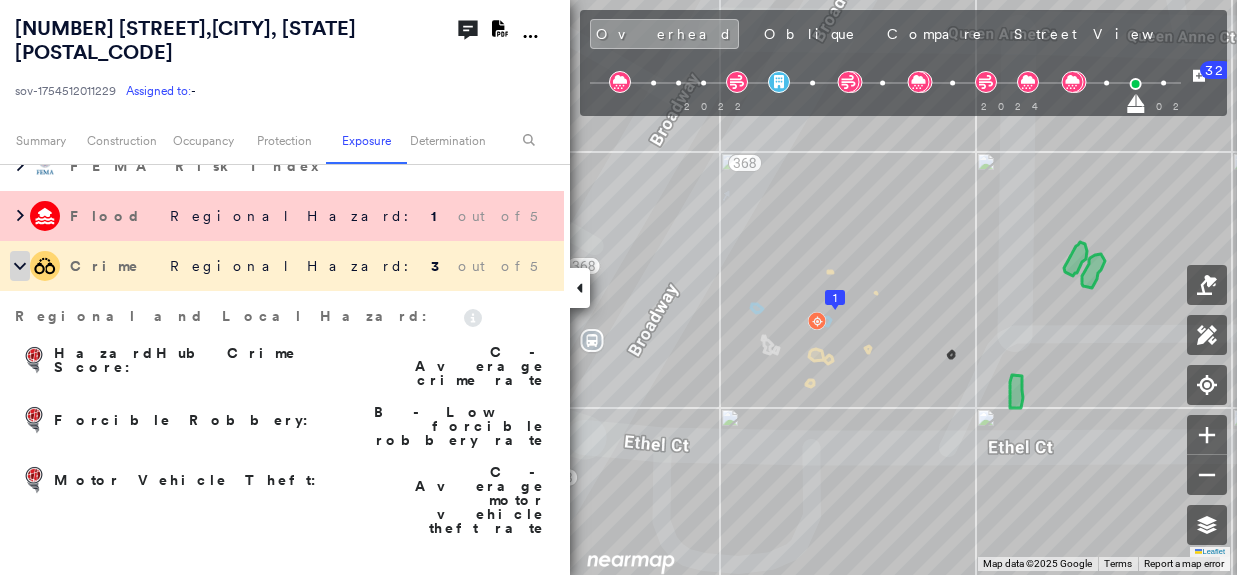 scroll, scrollTop: 900, scrollLeft: 0, axis: vertical 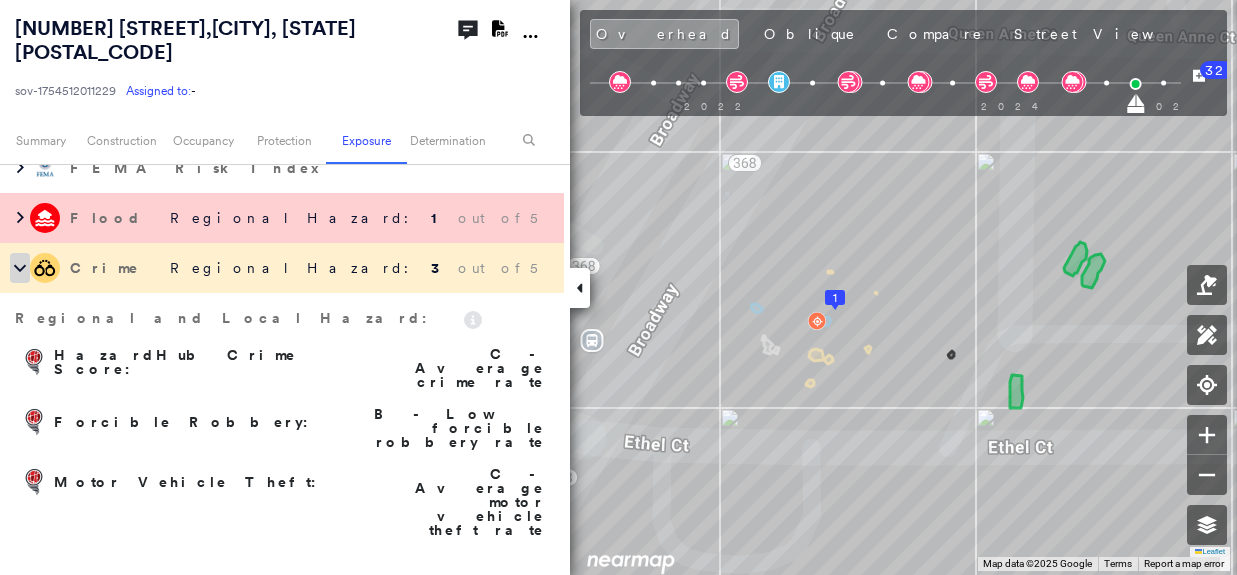 click at bounding box center (20, 268) 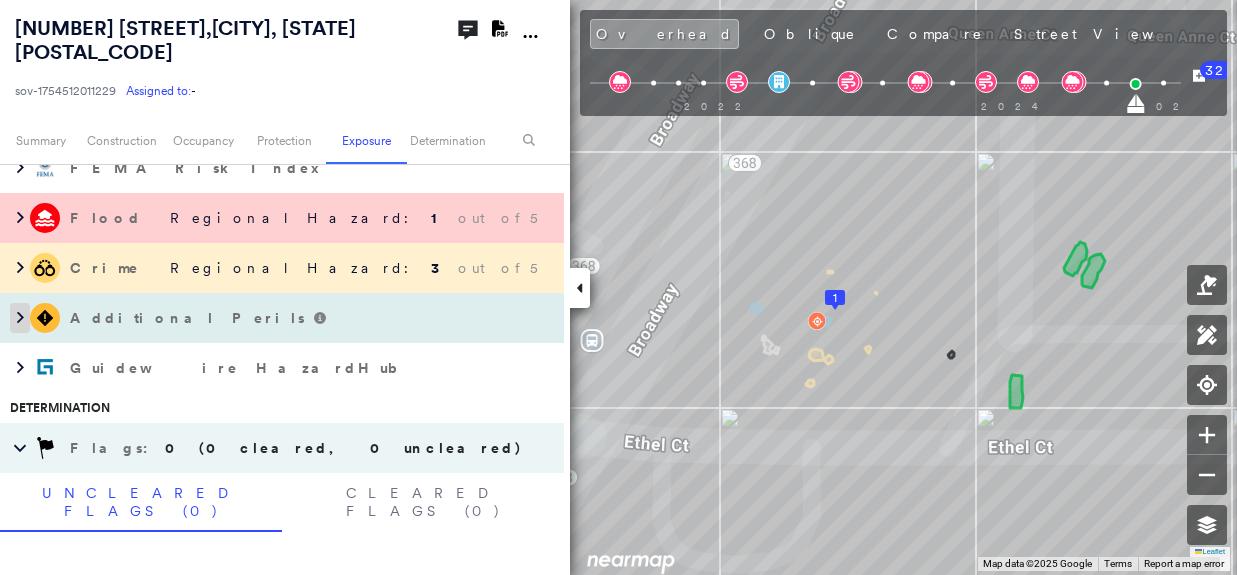 click 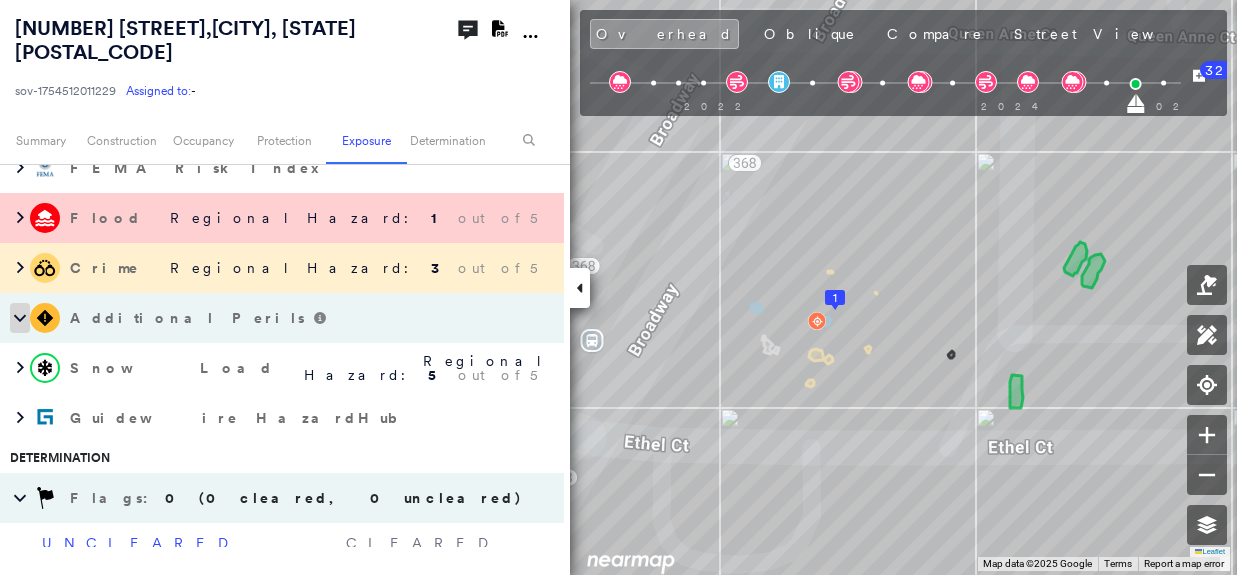 click 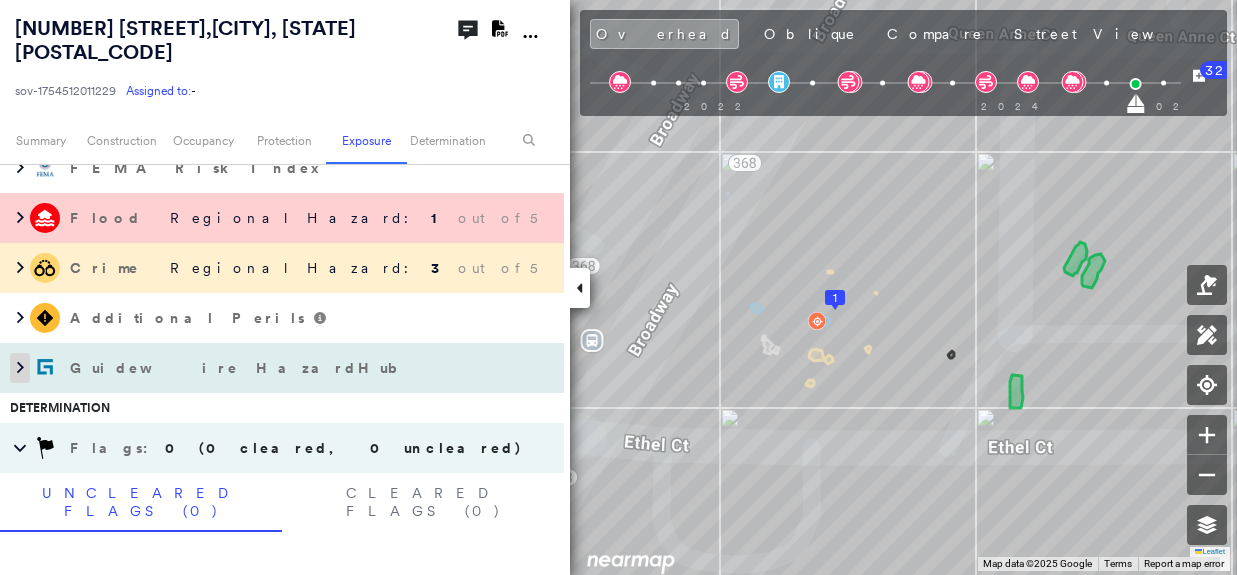 click at bounding box center (20, 368) 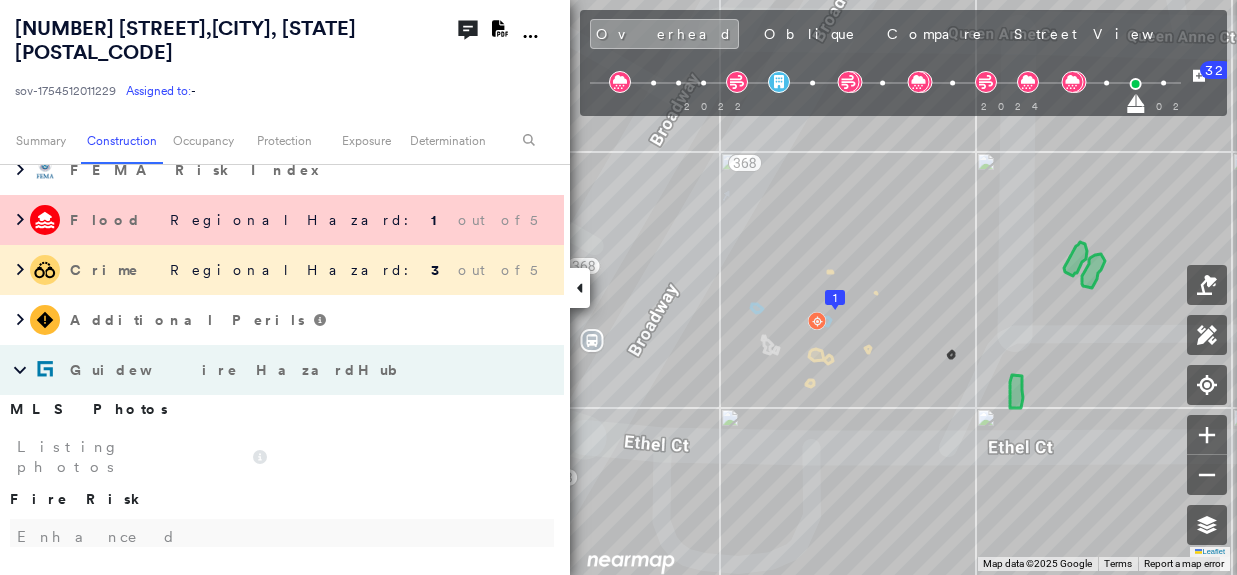 scroll, scrollTop: 900, scrollLeft: 0, axis: vertical 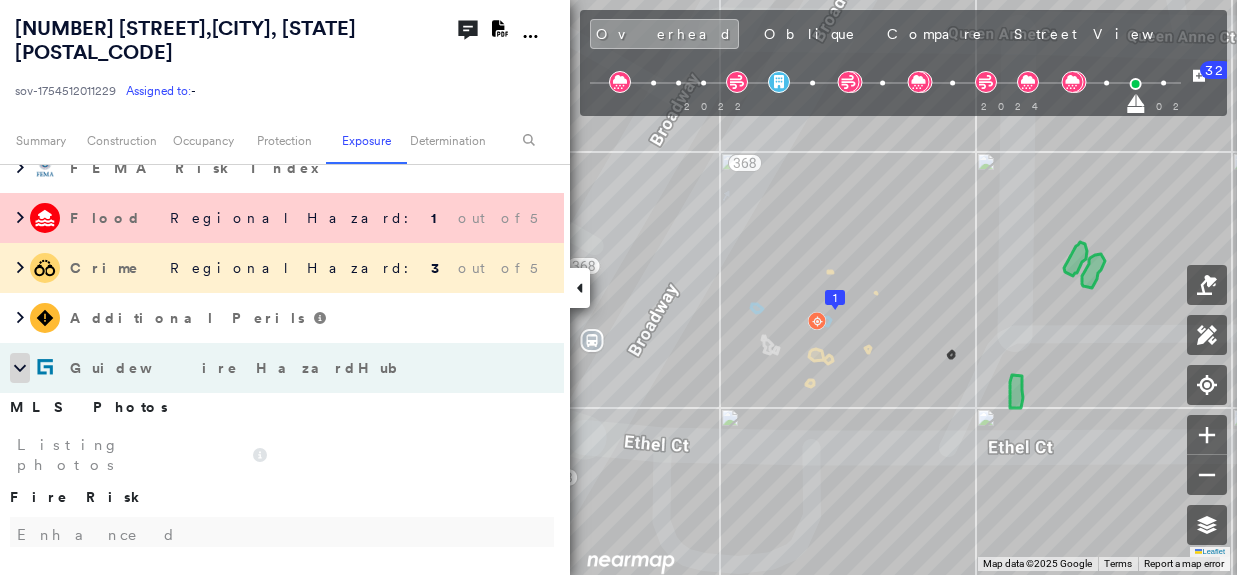 click at bounding box center [20, 368] 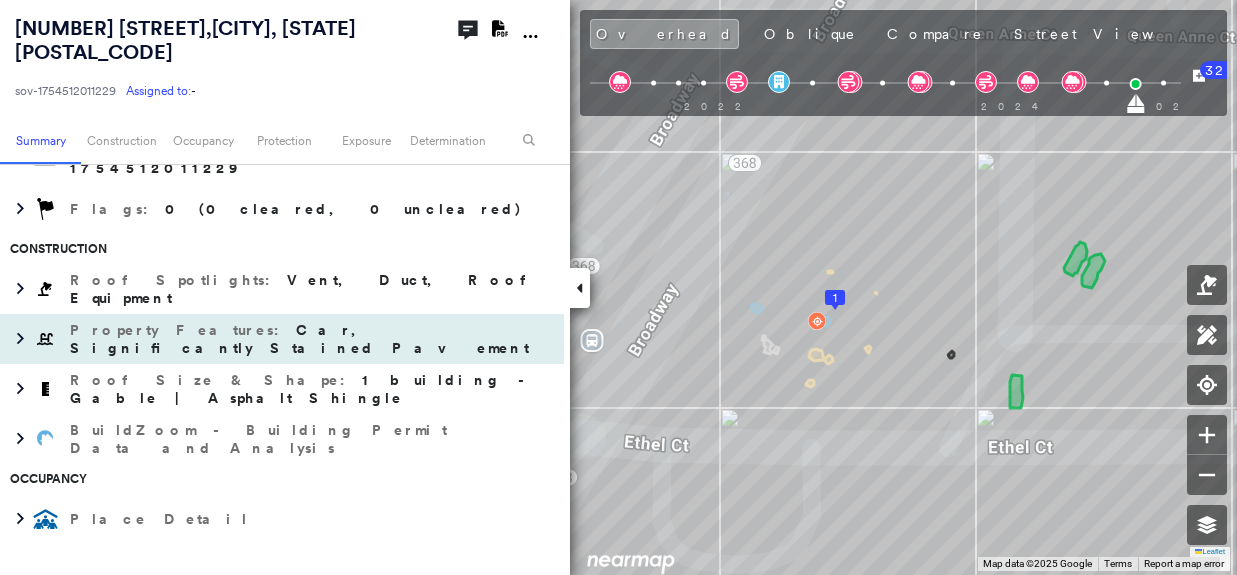 scroll, scrollTop: 0, scrollLeft: 0, axis: both 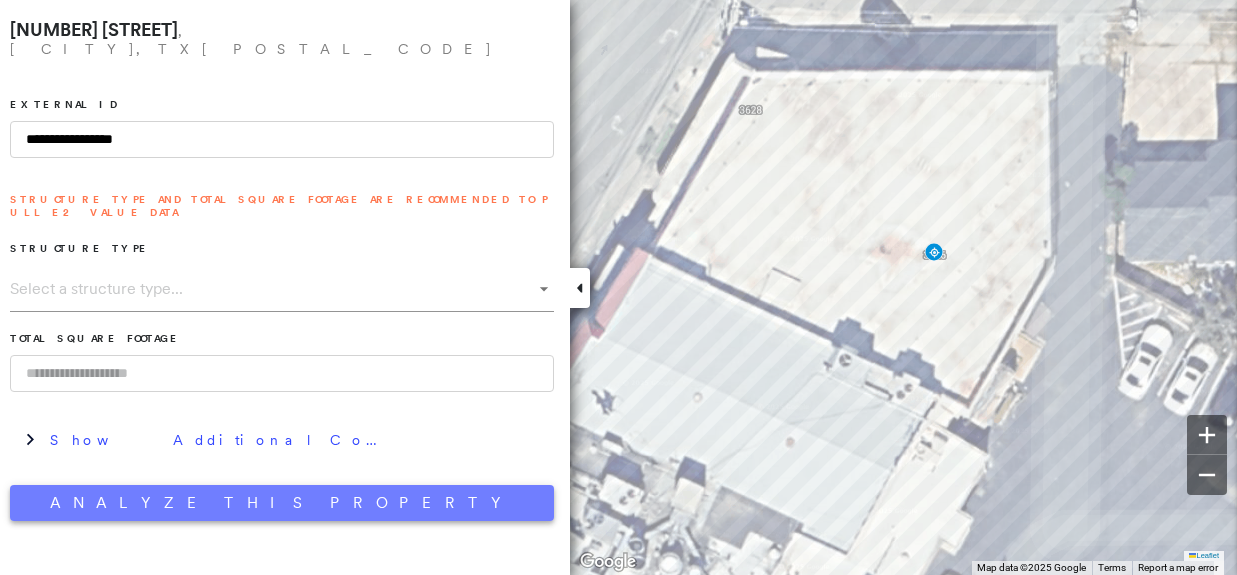 click on "Analyze This Property" at bounding box center [282, 503] 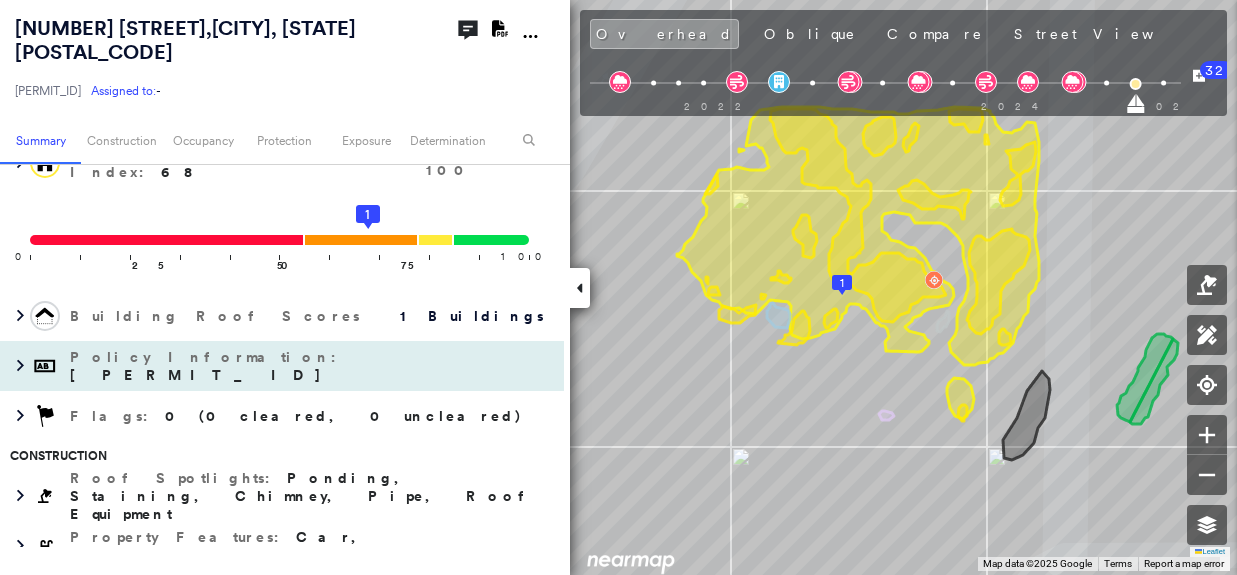 scroll, scrollTop: 200, scrollLeft: 0, axis: vertical 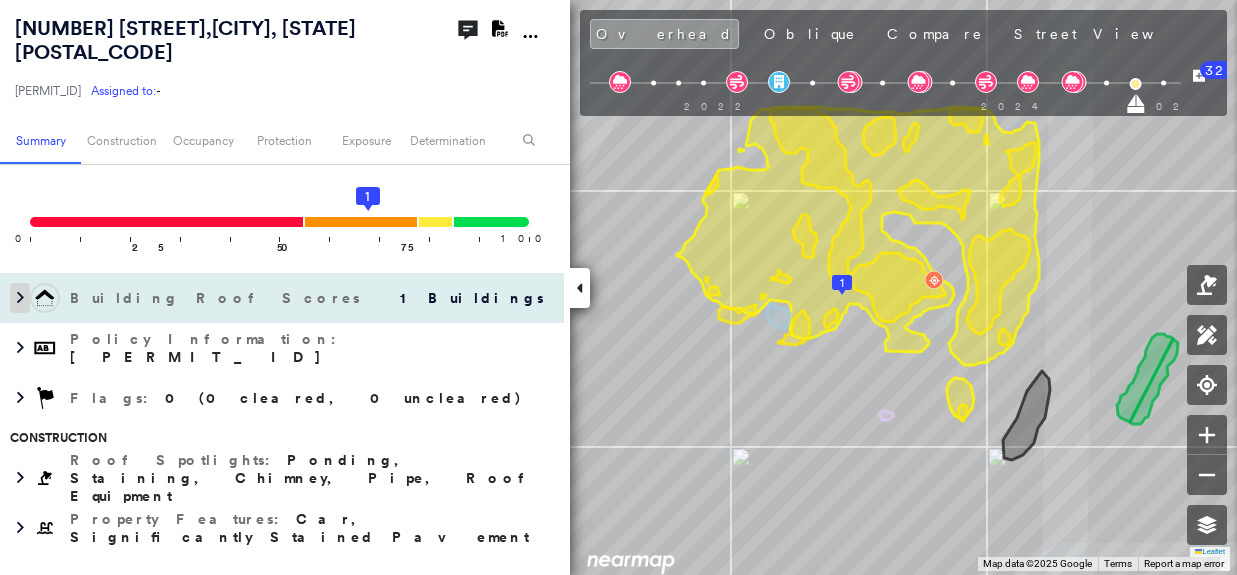 click at bounding box center [20, 298] 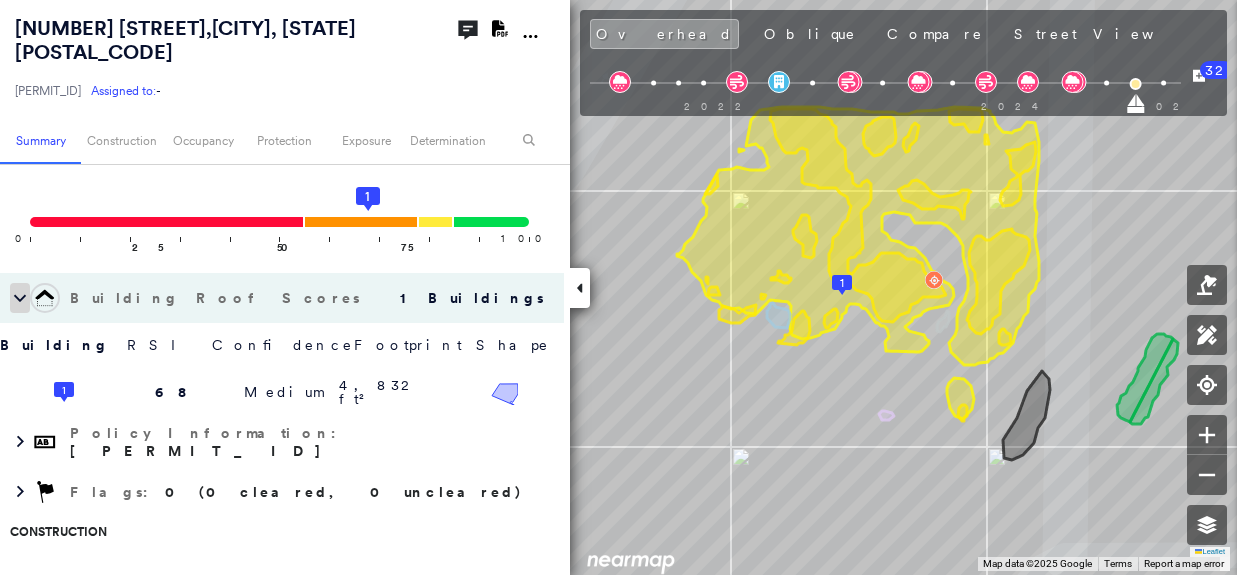 click at bounding box center [20, 298] 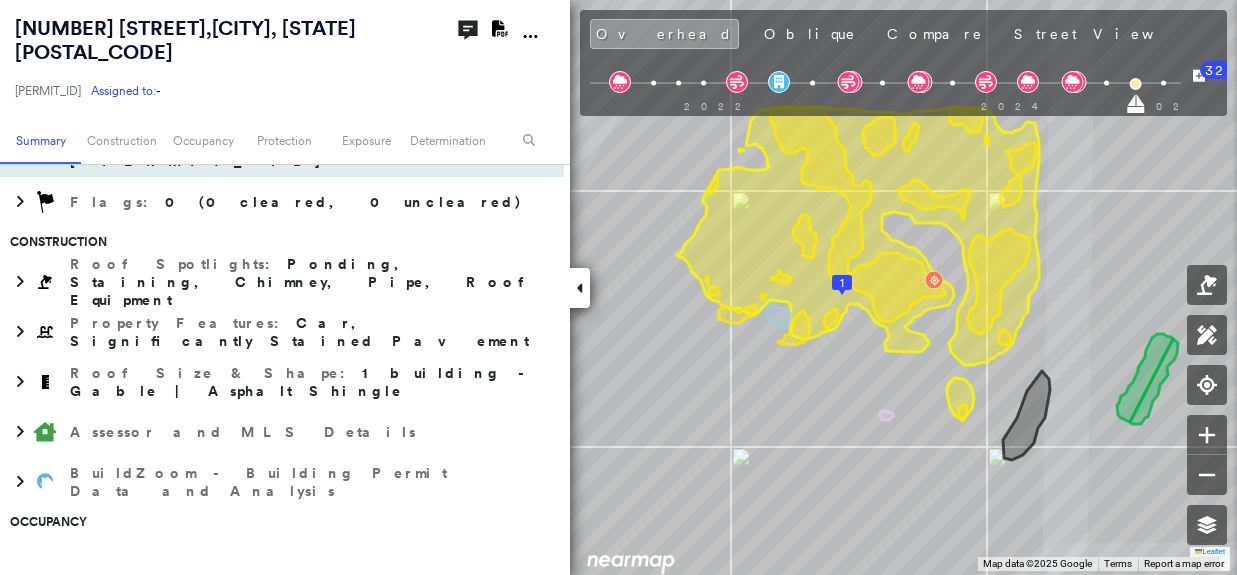 scroll, scrollTop: 400, scrollLeft: 0, axis: vertical 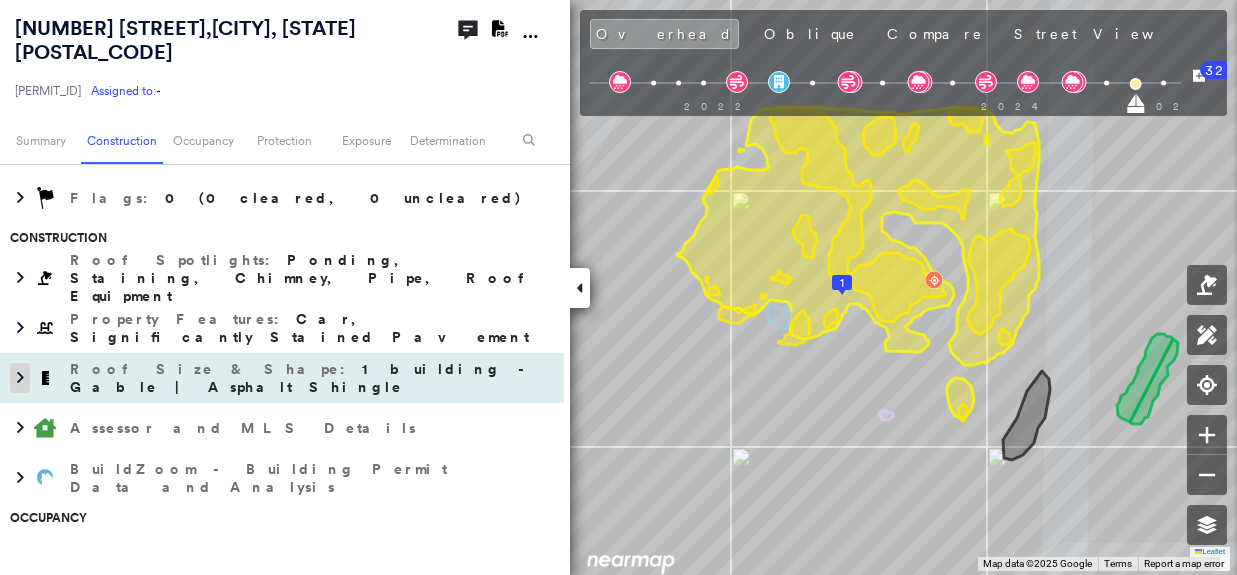 click at bounding box center (20, 378) 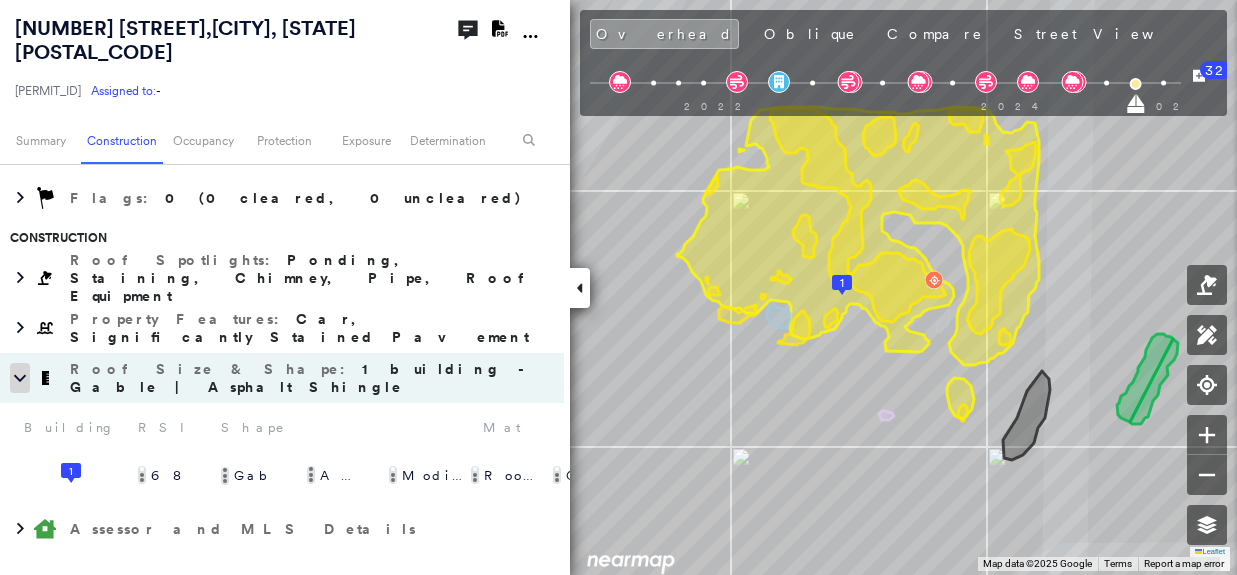 click at bounding box center [20, 378] 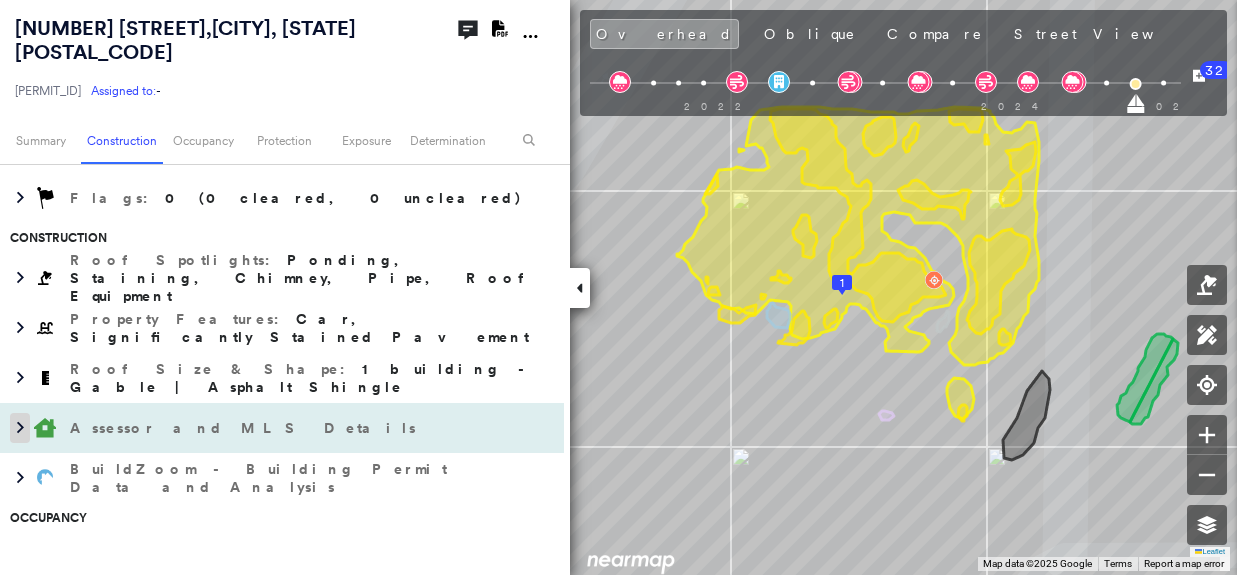click 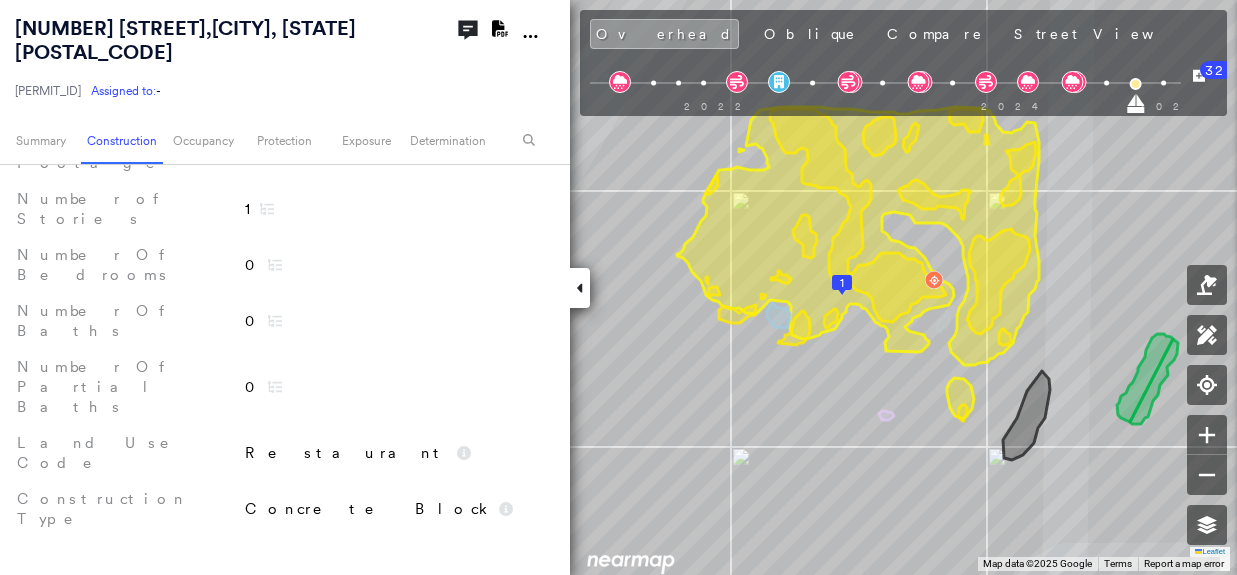 scroll, scrollTop: 900, scrollLeft: 0, axis: vertical 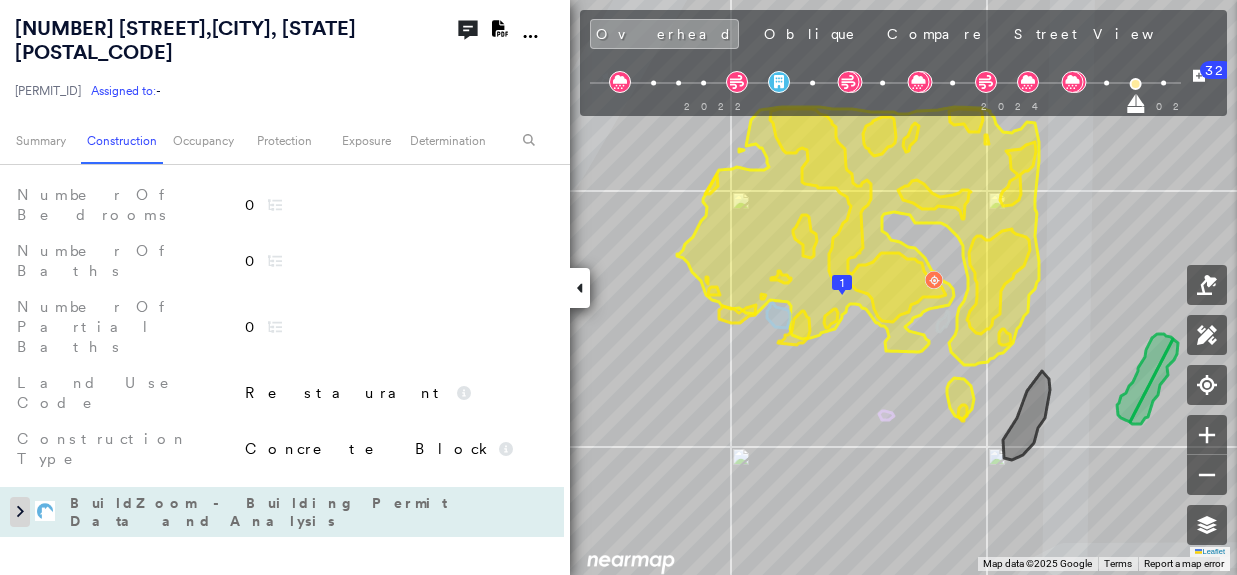 click 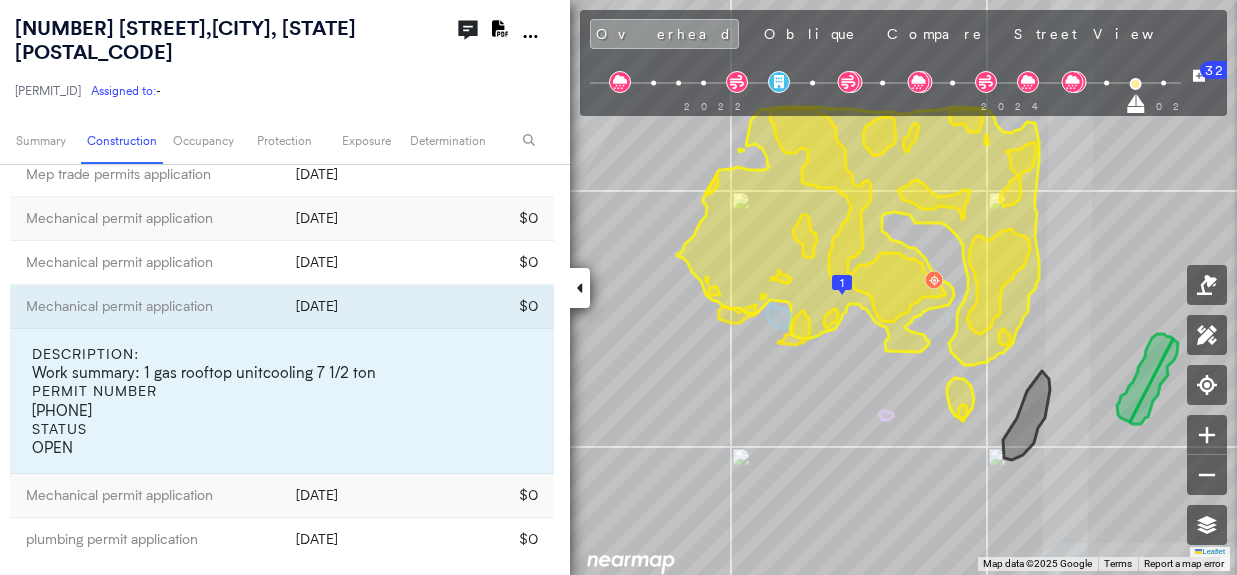 scroll, scrollTop: 1700, scrollLeft: 0, axis: vertical 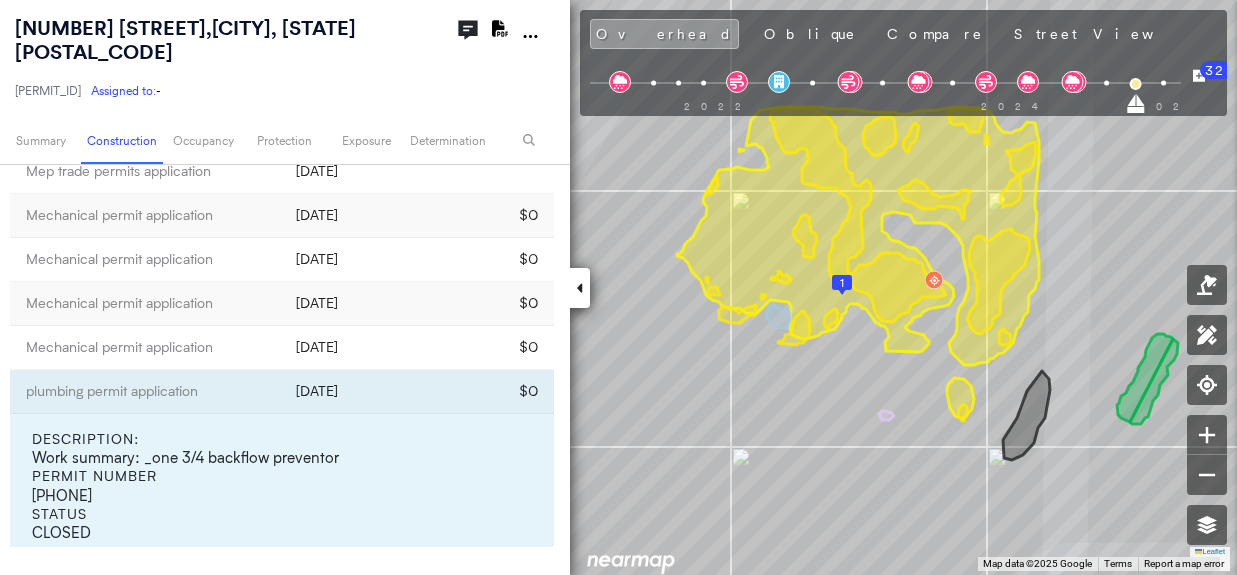 click at bounding box center (20, 634) 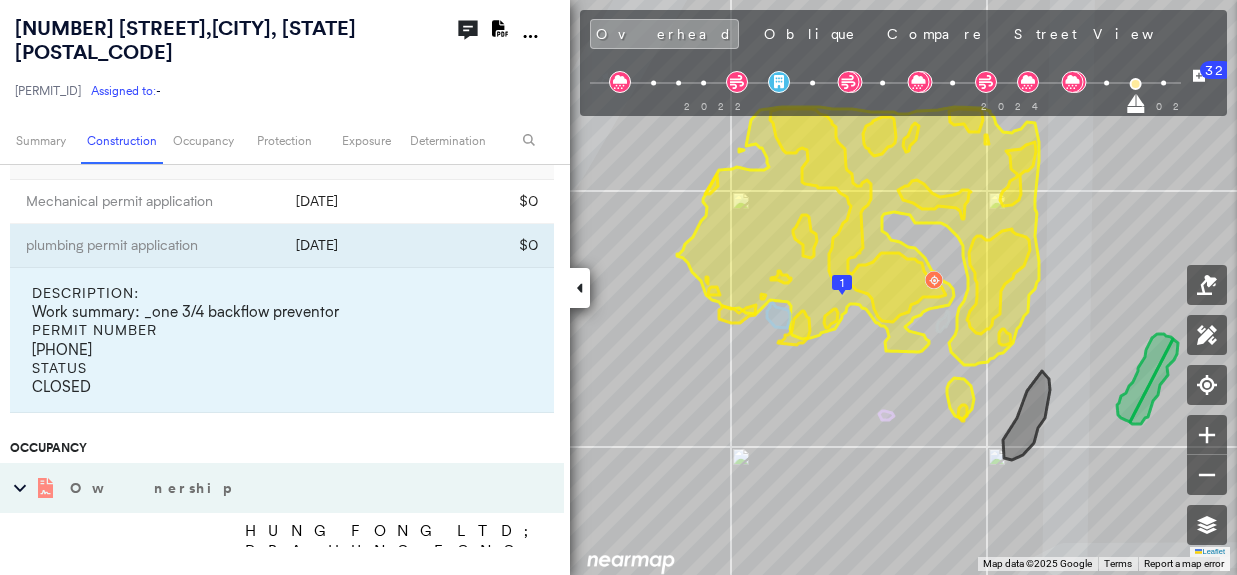 scroll, scrollTop: 1900, scrollLeft: 0, axis: vertical 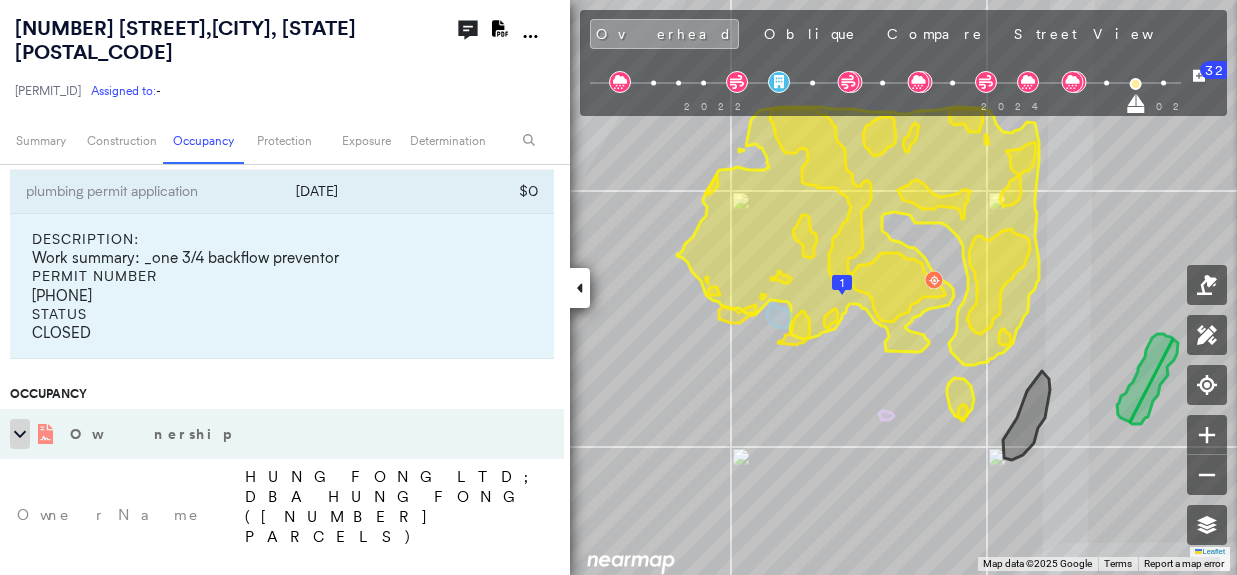 click 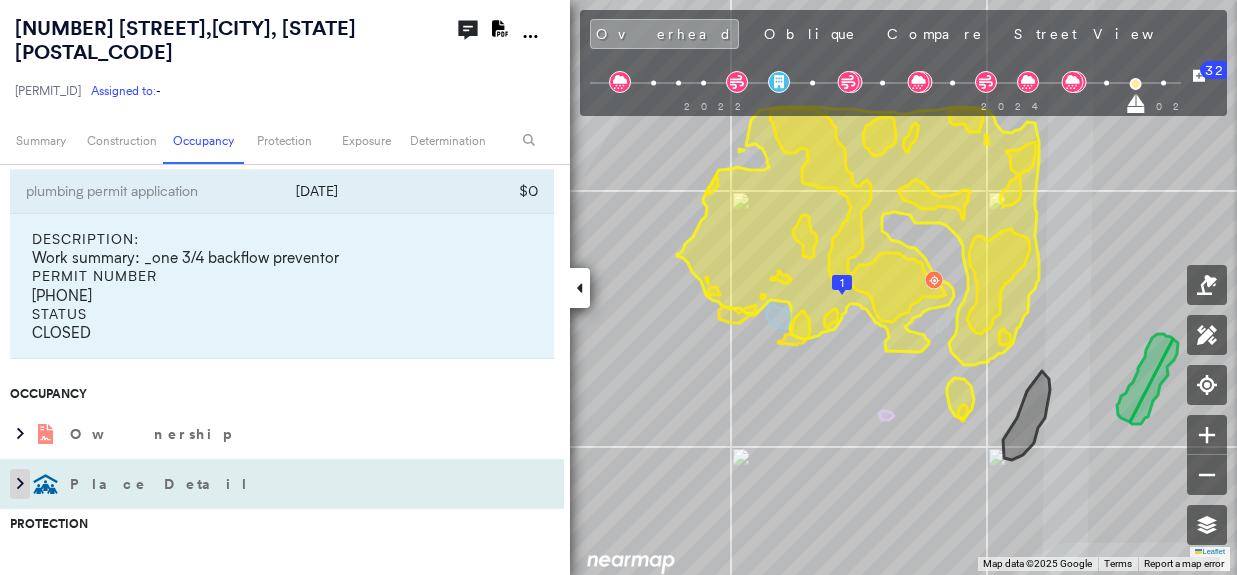 click 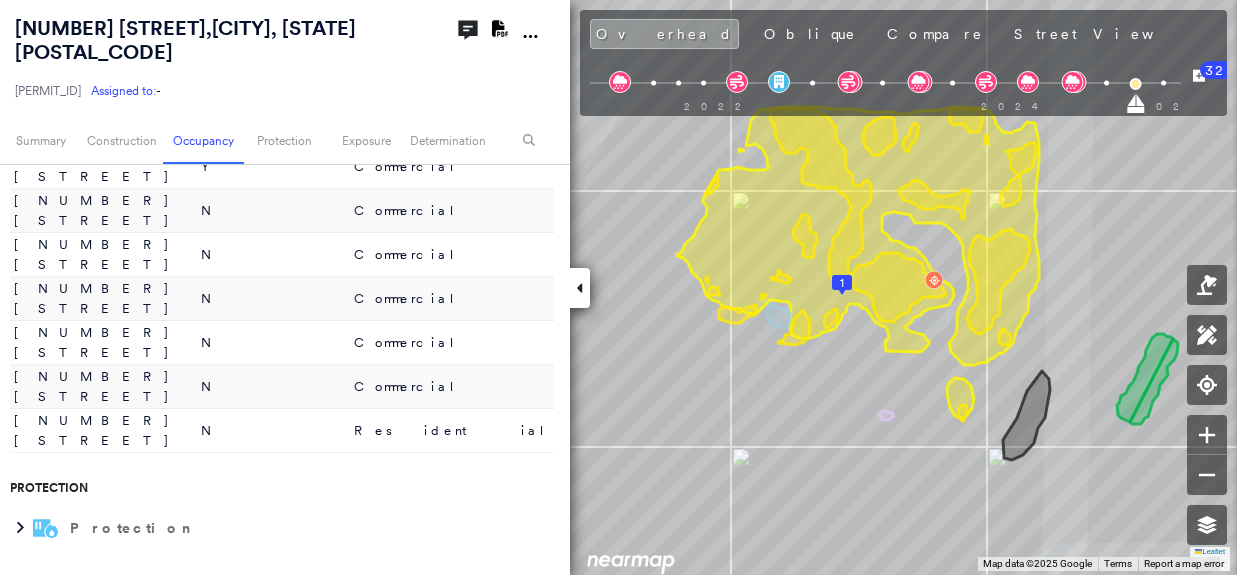 scroll, scrollTop: 2500, scrollLeft: 0, axis: vertical 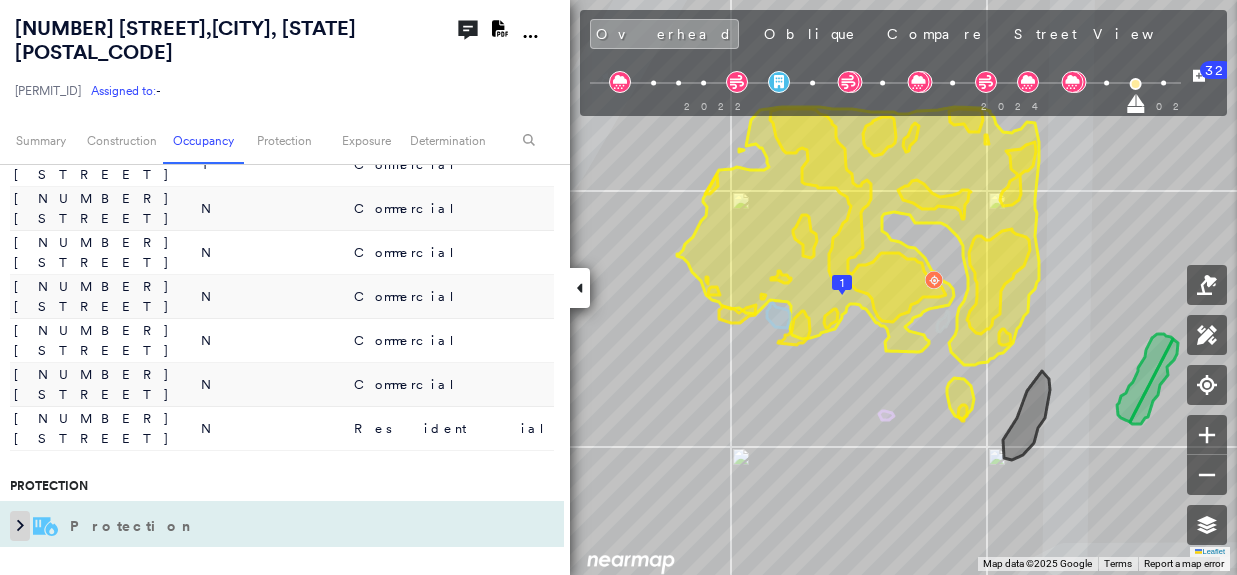 click 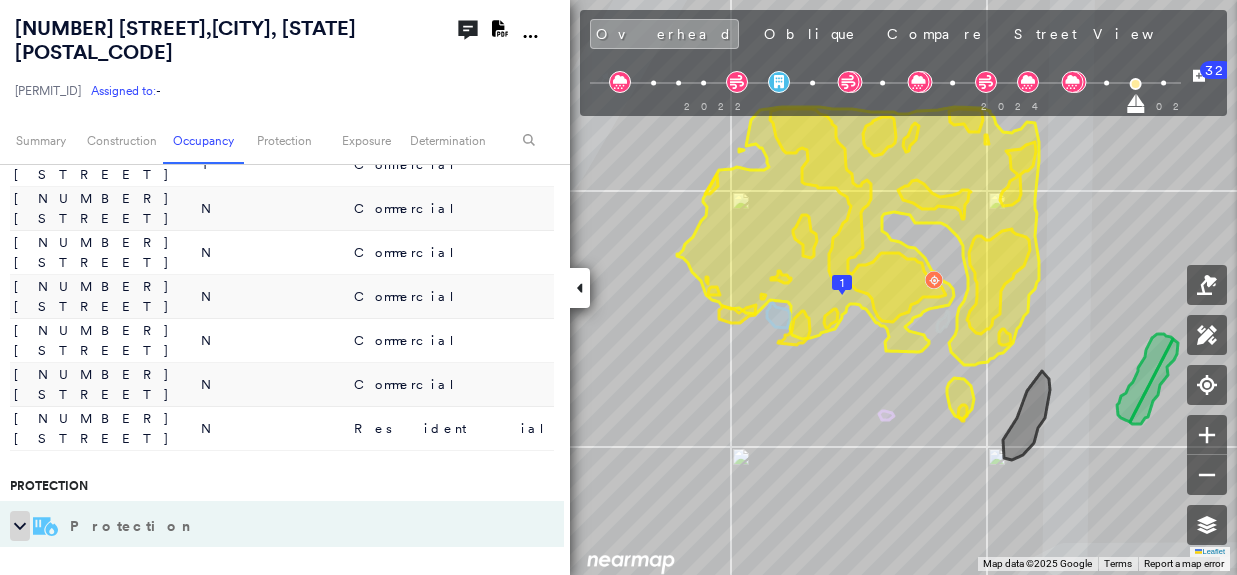 click 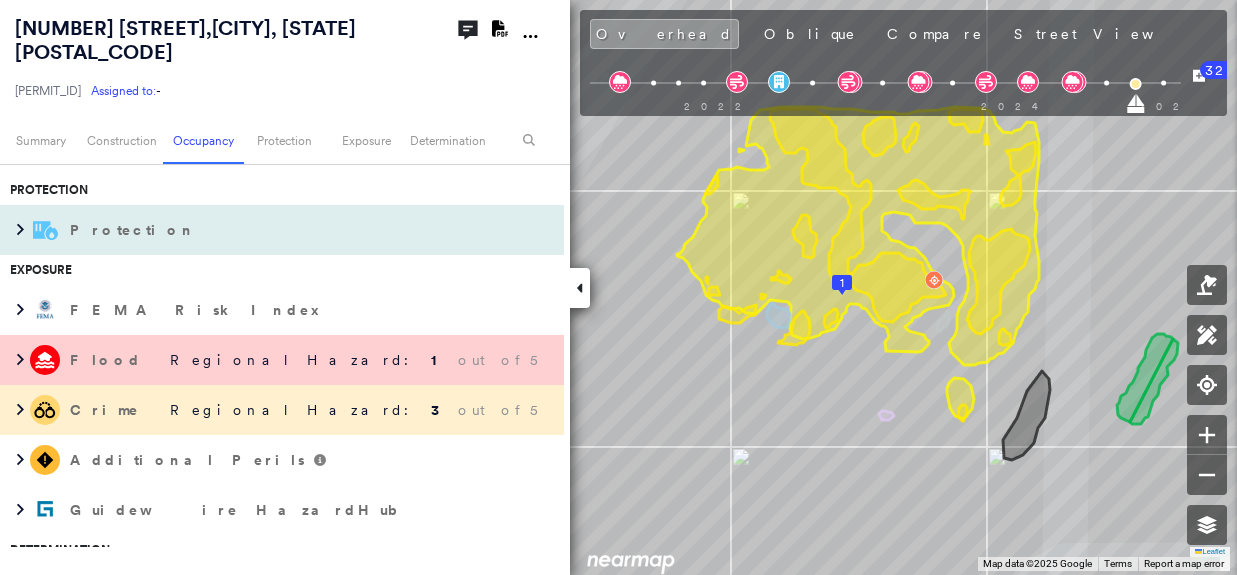 scroll, scrollTop: 2800, scrollLeft: 0, axis: vertical 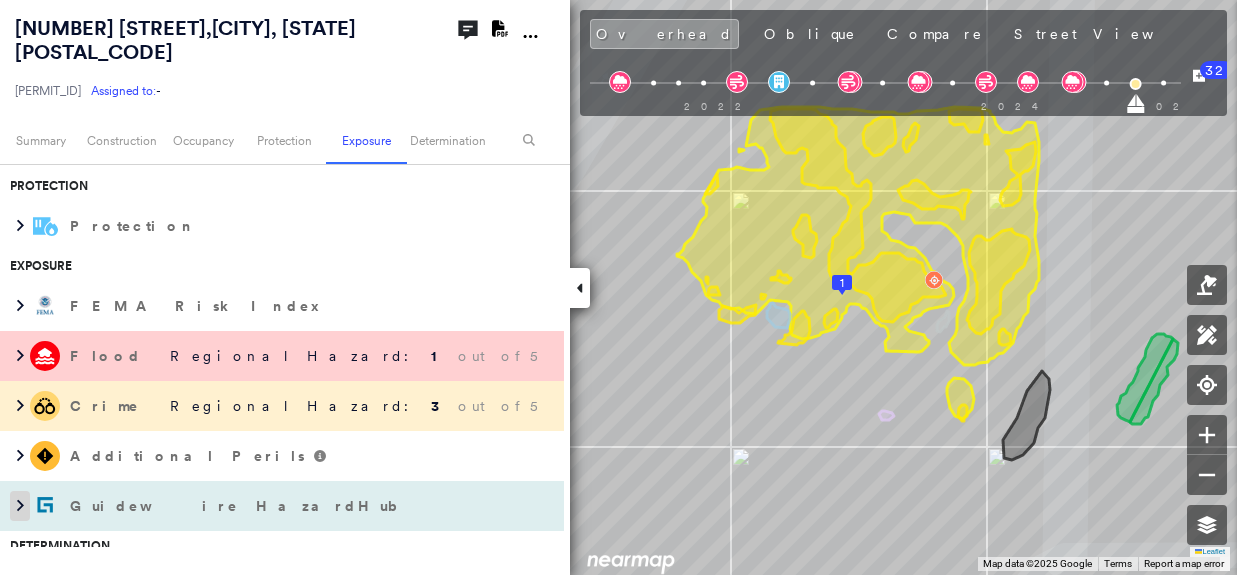 click 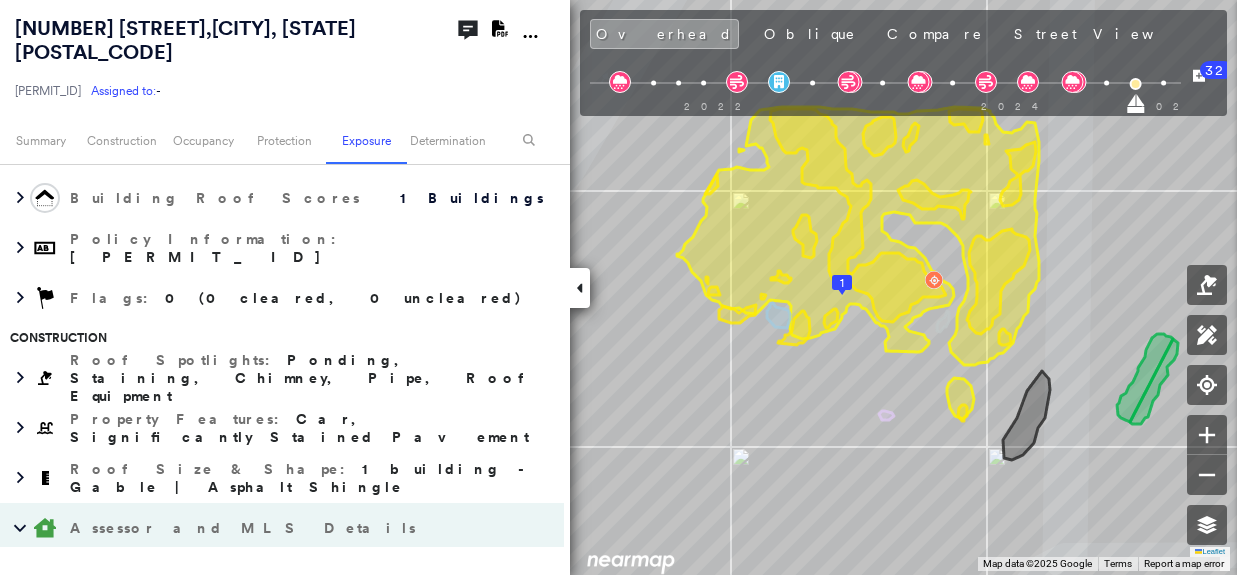 scroll, scrollTop: 0, scrollLeft: 0, axis: both 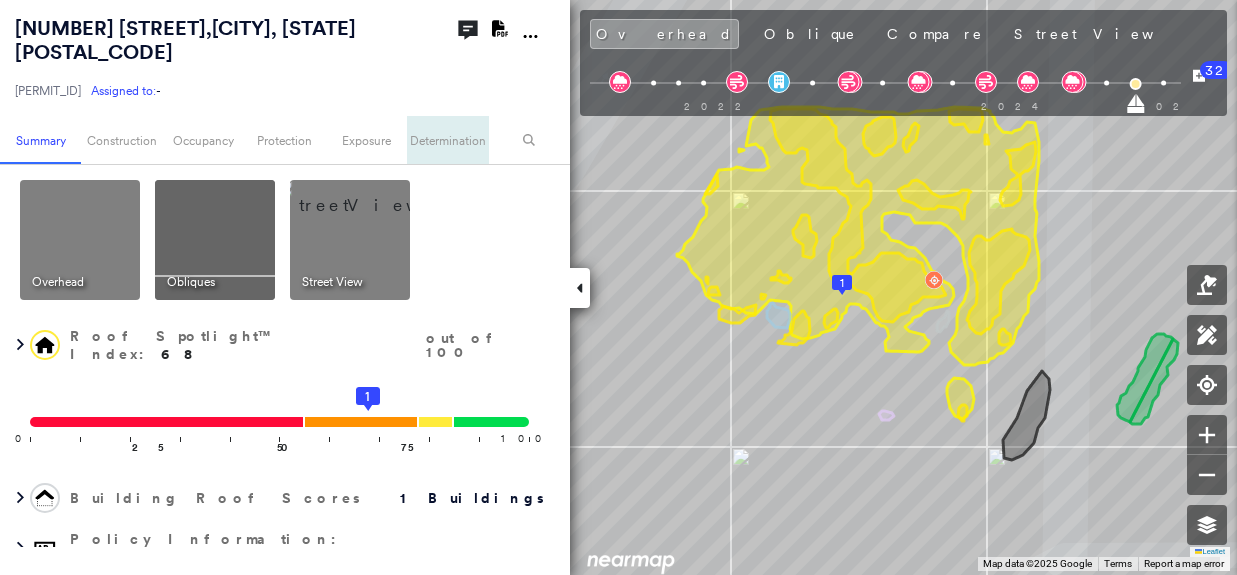 click on "Determination" at bounding box center (447, 140) 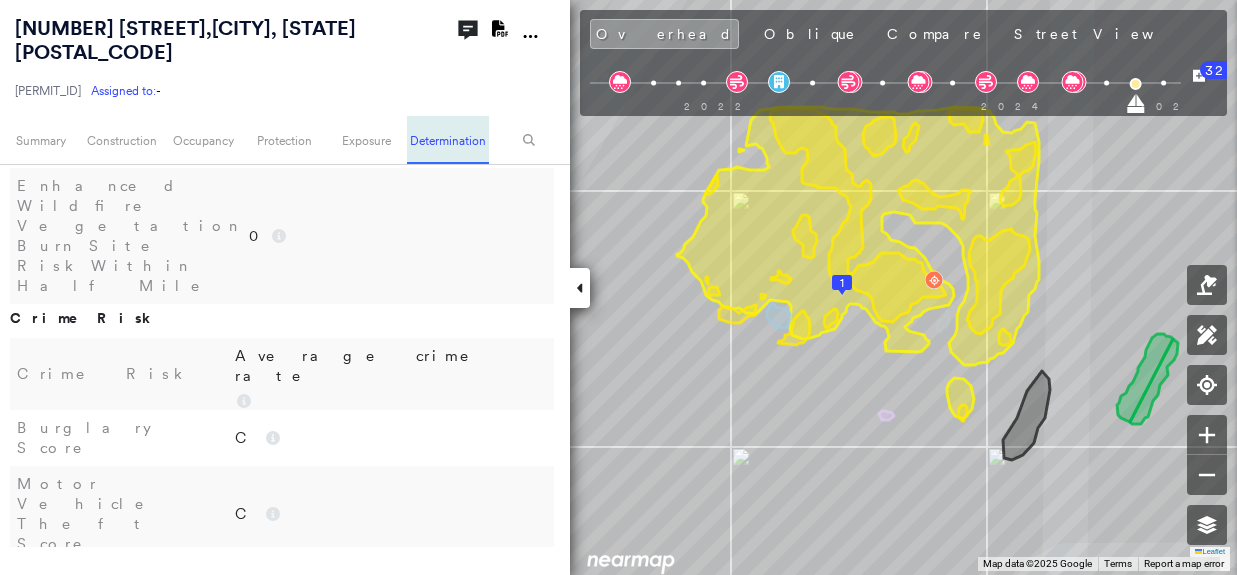 scroll, scrollTop: 4383, scrollLeft: 0, axis: vertical 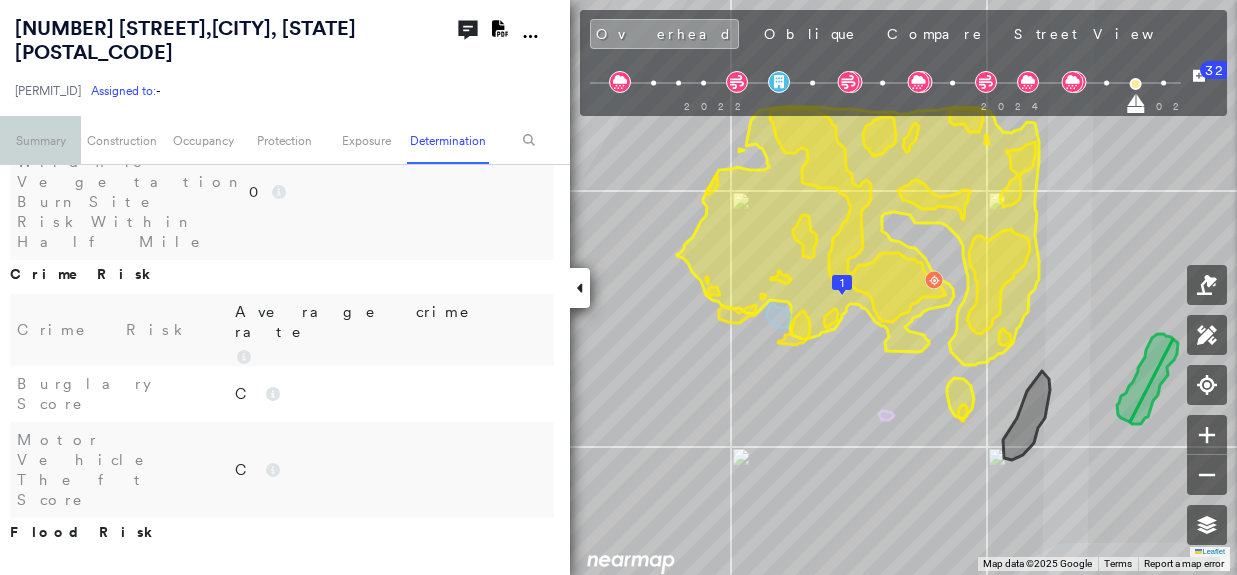 click on "Summary" at bounding box center [40, 140] 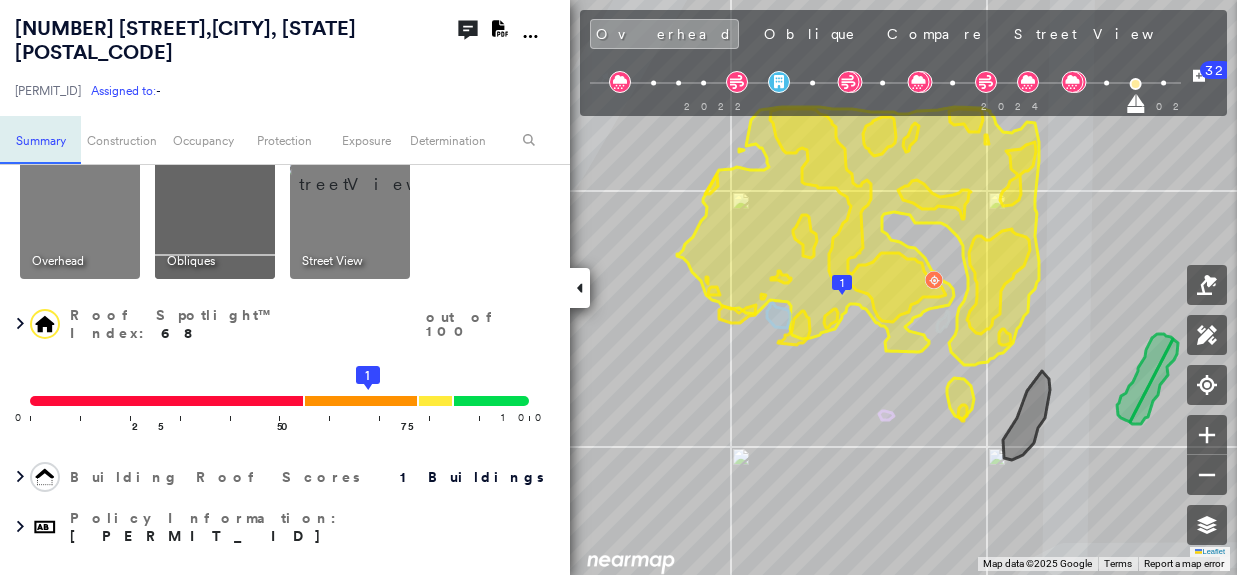 scroll, scrollTop: 11, scrollLeft: 0, axis: vertical 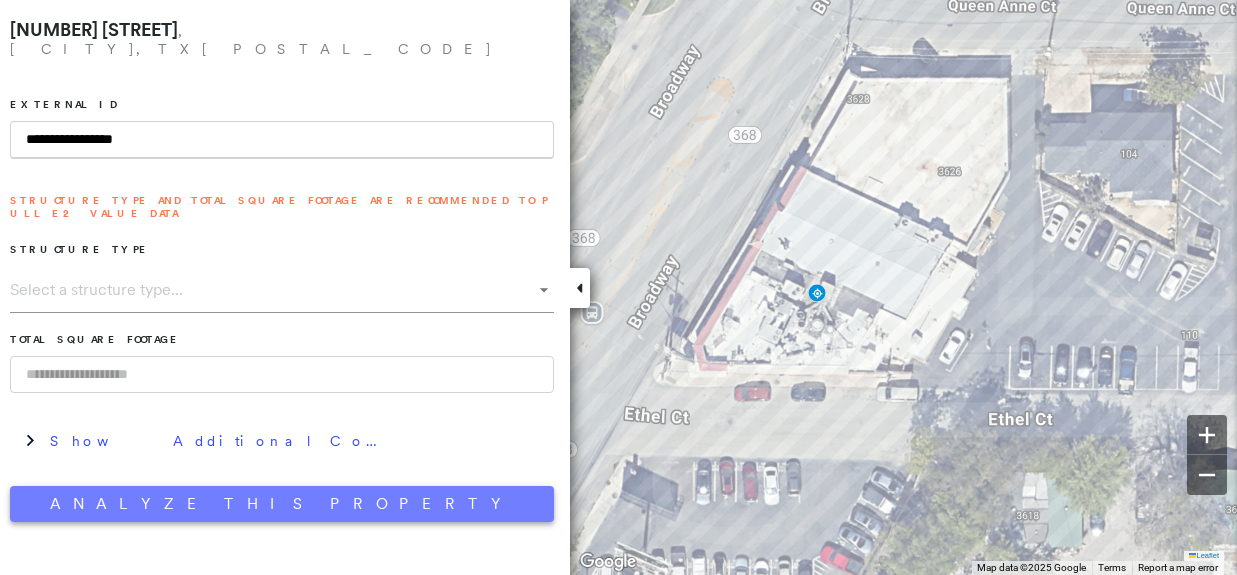 click on "Analyze This Property" at bounding box center [282, 504] 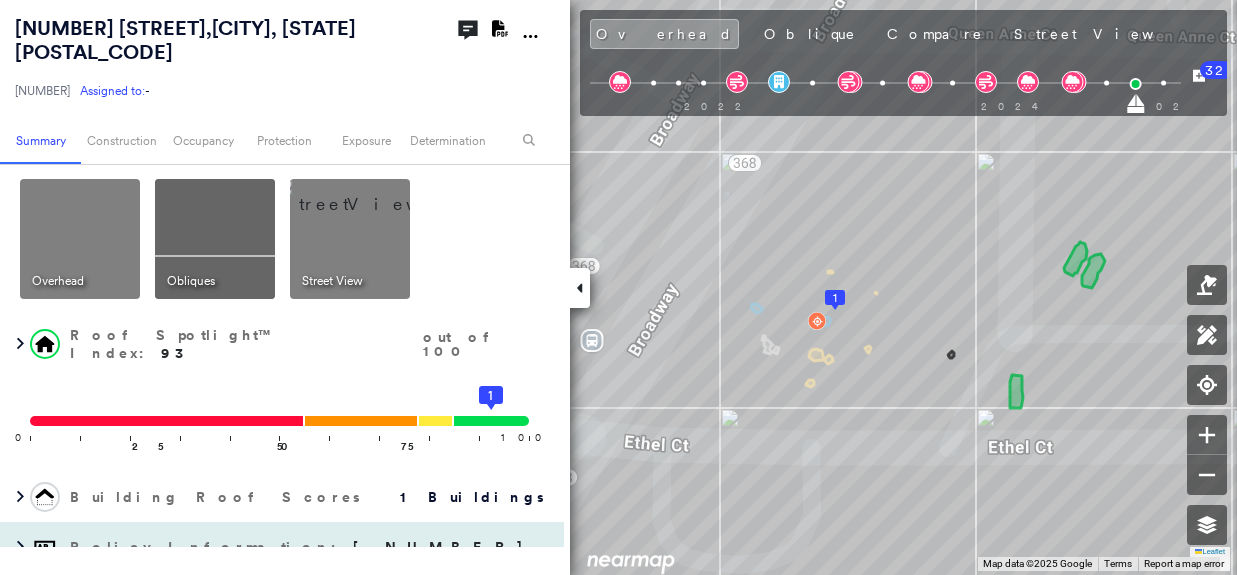 scroll, scrollTop: 0, scrollLeft: 0, axis: both 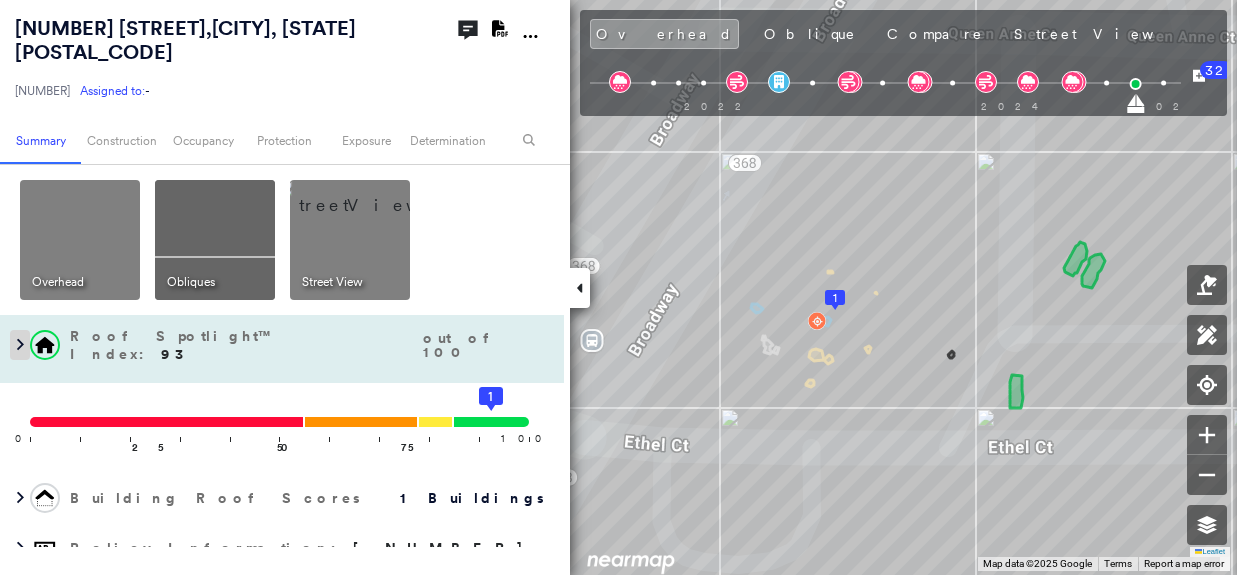 click at bounding box center [20, 345] 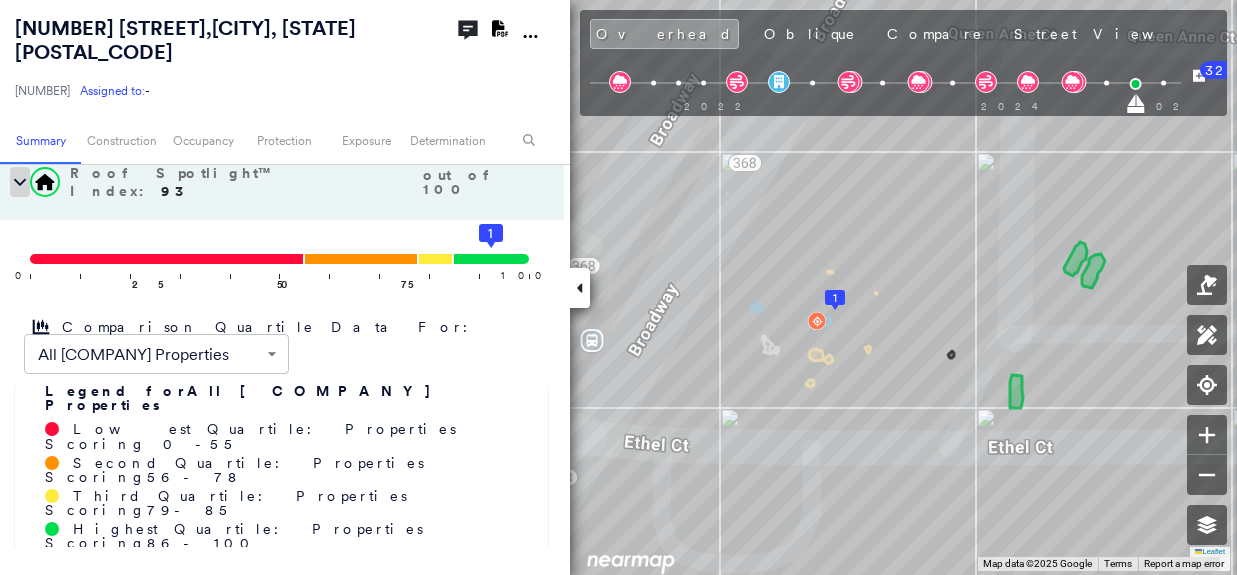 scroll, scrollTop: 100, scrollLeft: 0, axis: vertical 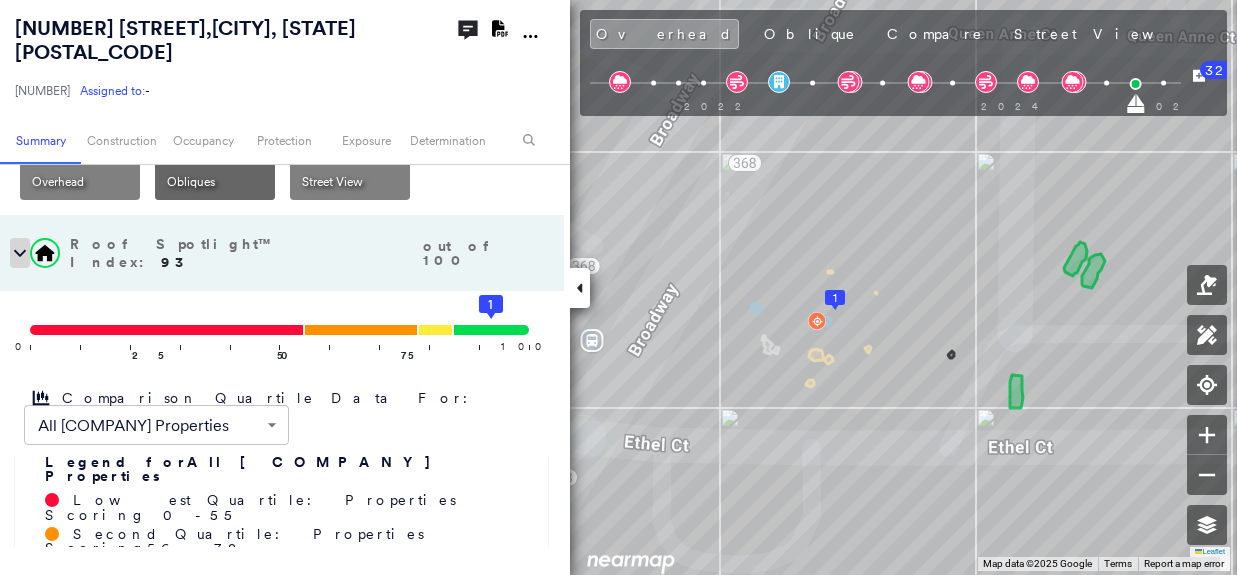 click 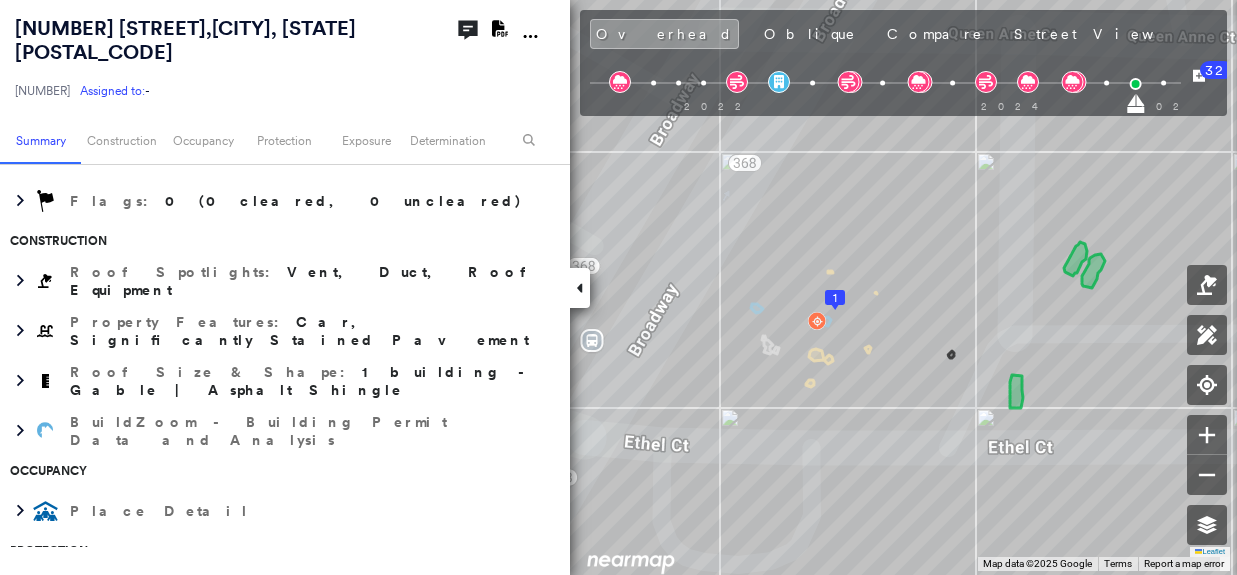 scroll, scrollTop: 400, scrollLeft: 0, axis: vertical 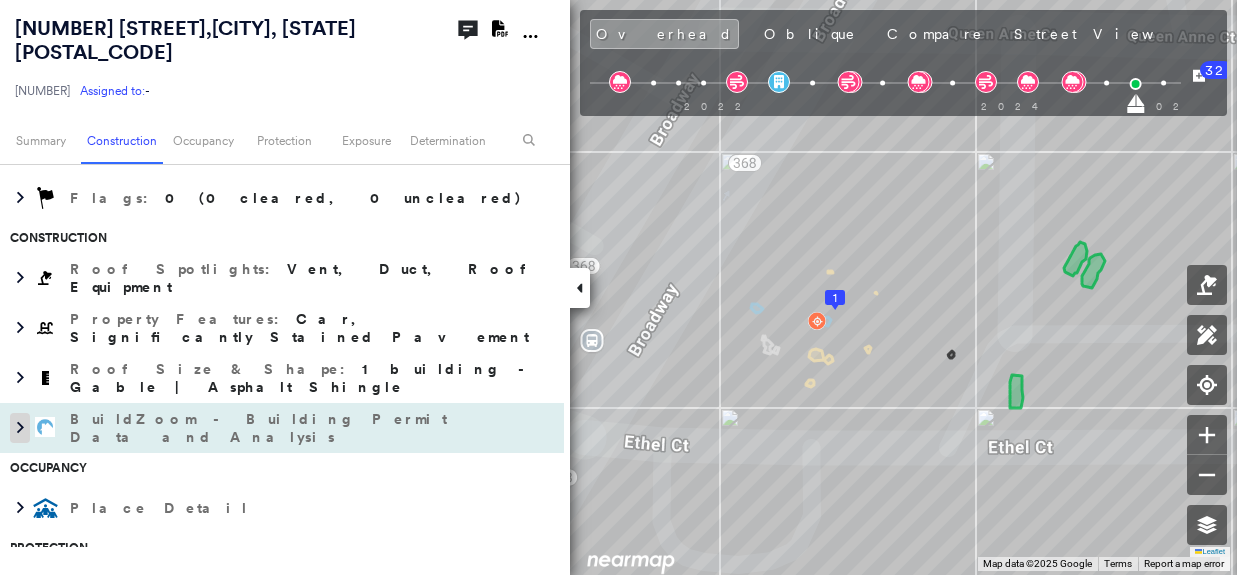 click 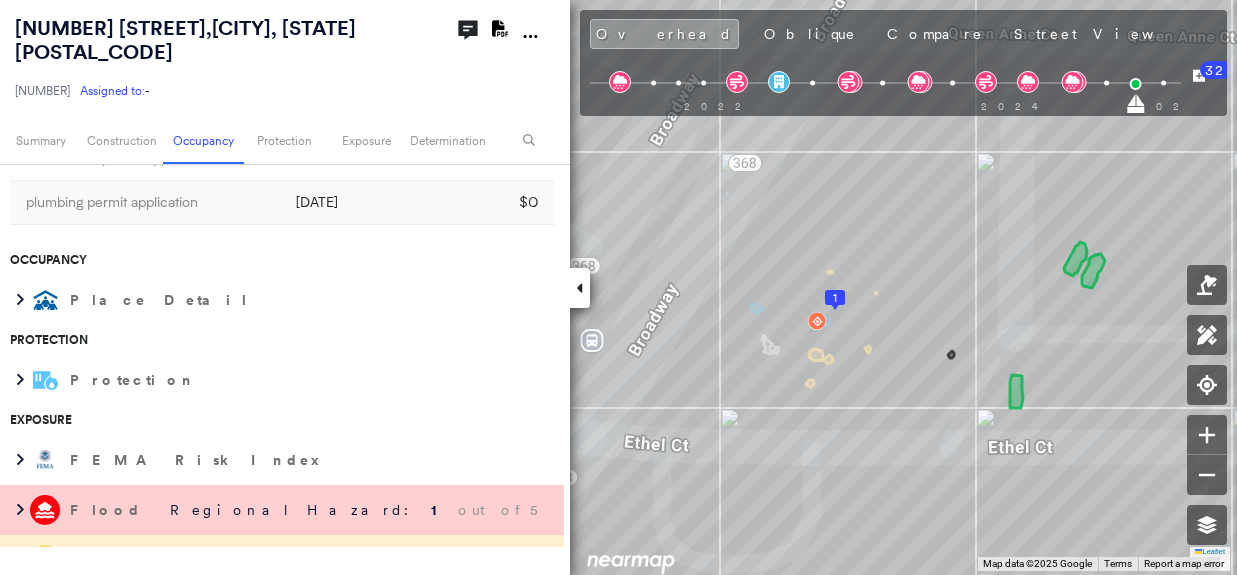 scroll, scrollTop: 1300, scrollLeft: 0, axis: vertical 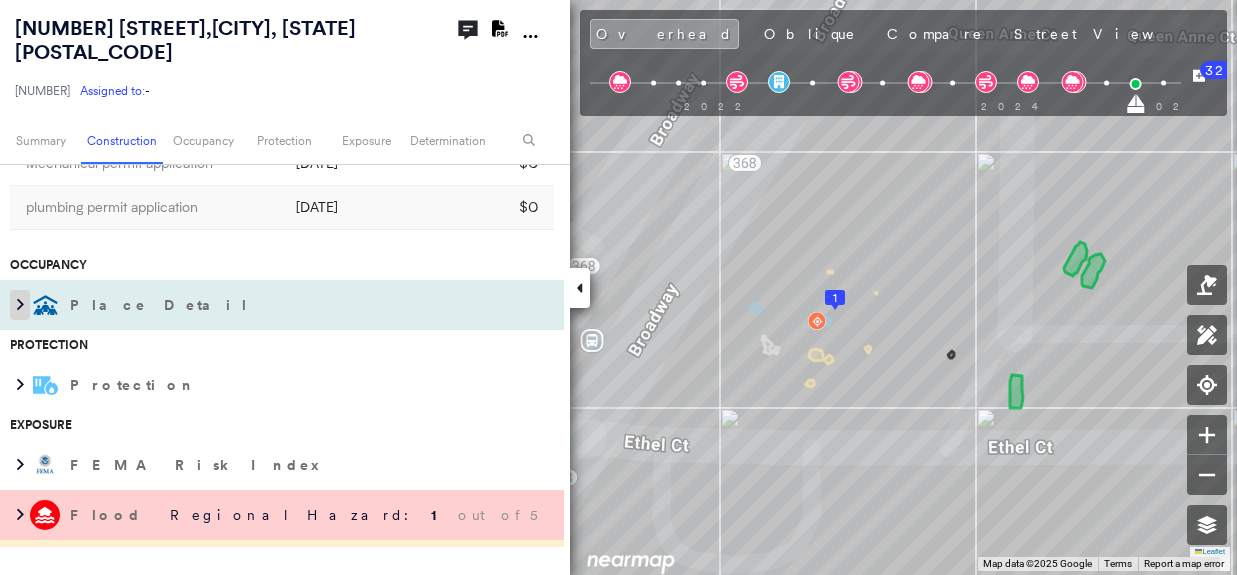 click at bounding box center (20, 305) 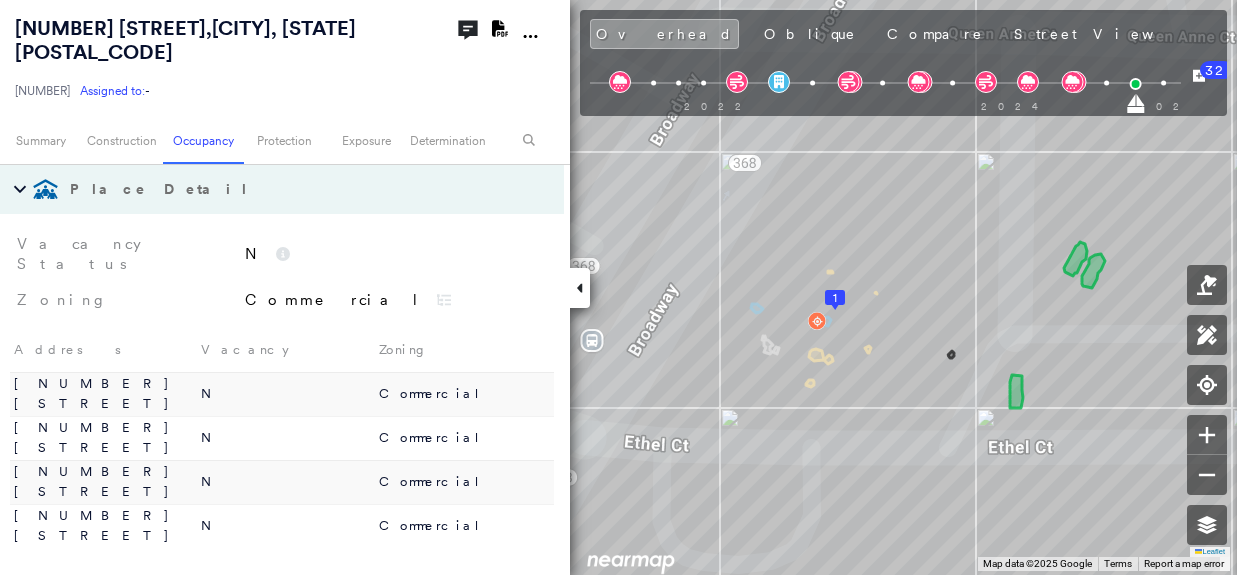 scroll, scrollTop: 1400, scrollLeft: 0, axis: vertical 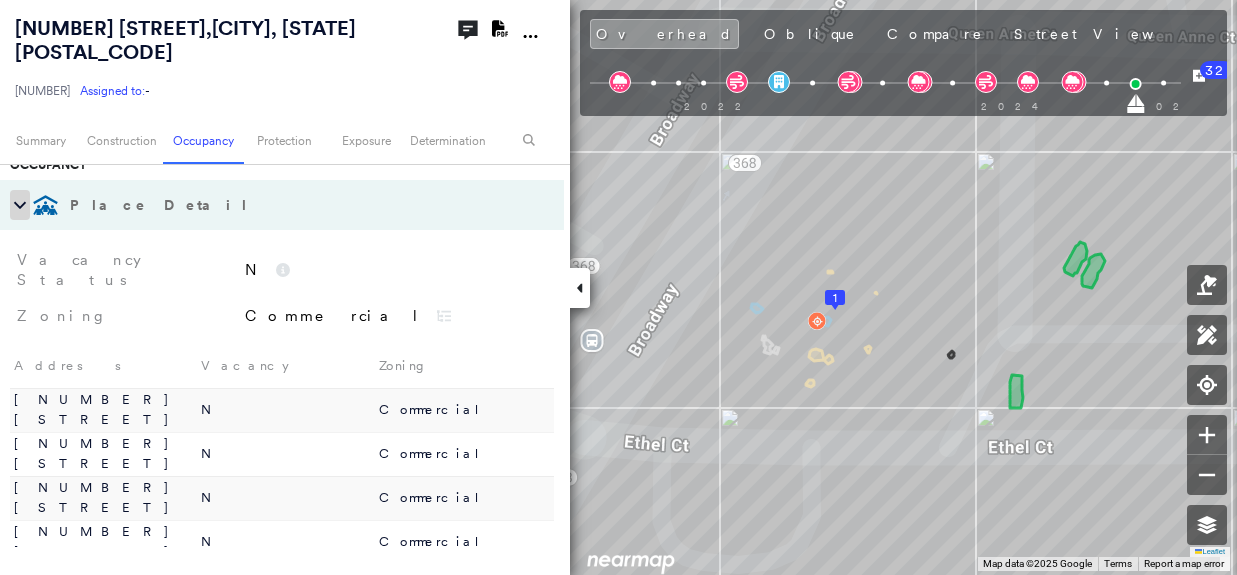 click at bounding box center [20, 205] 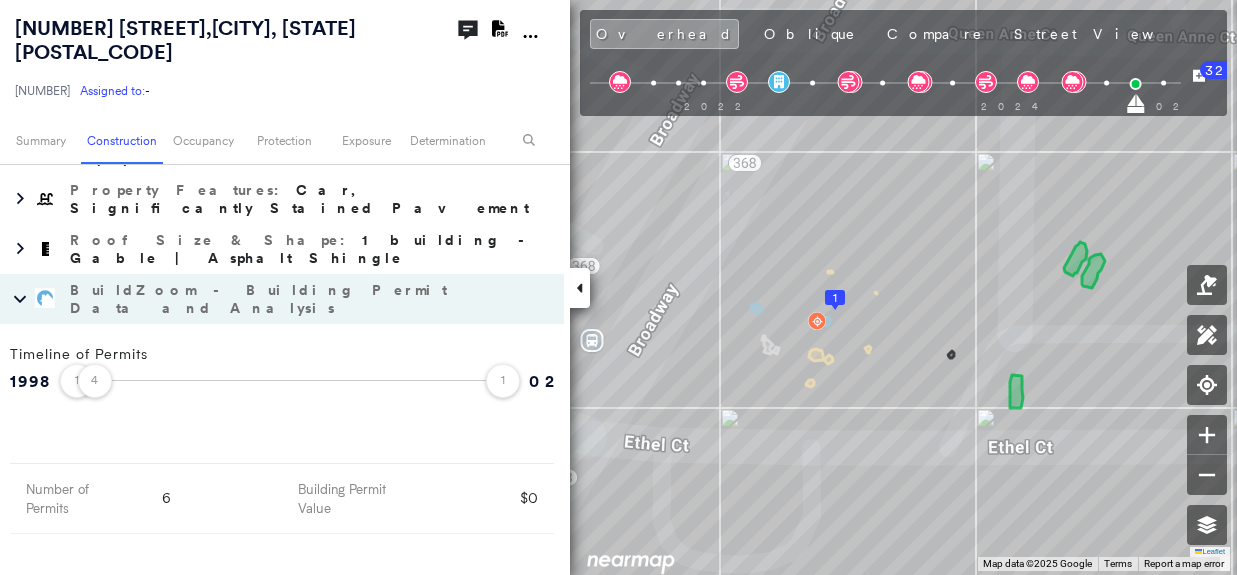 scroll, scrollTop: 500, scrollLeft: 0, axis: vertical 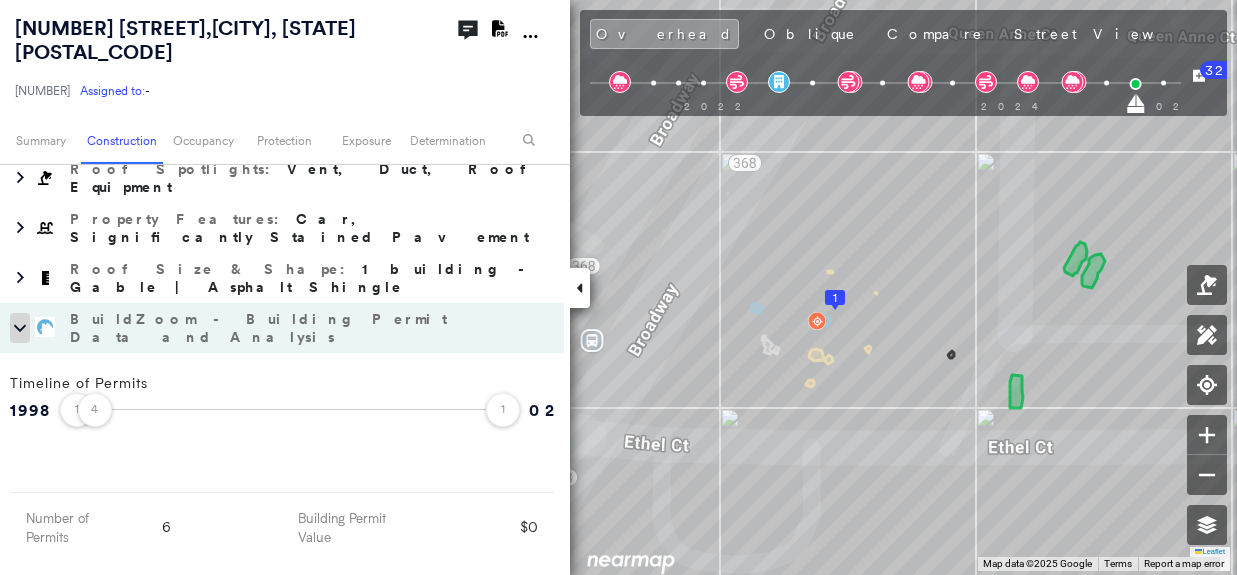 click 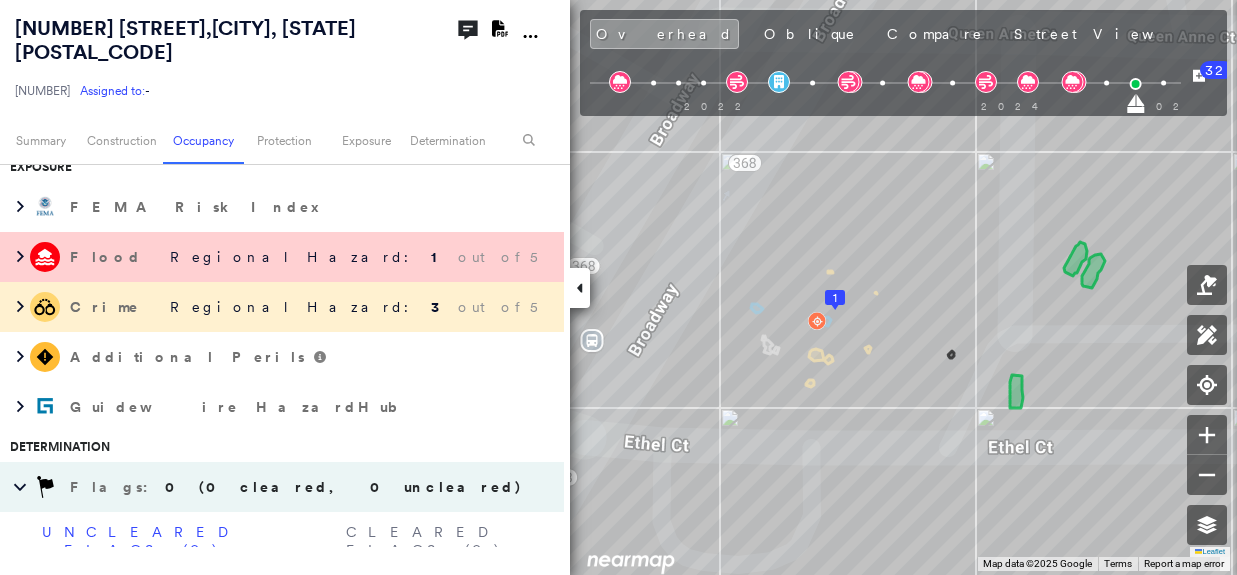 scroll, scrollTop: 900, scrollLeft: 0, axis: vertical 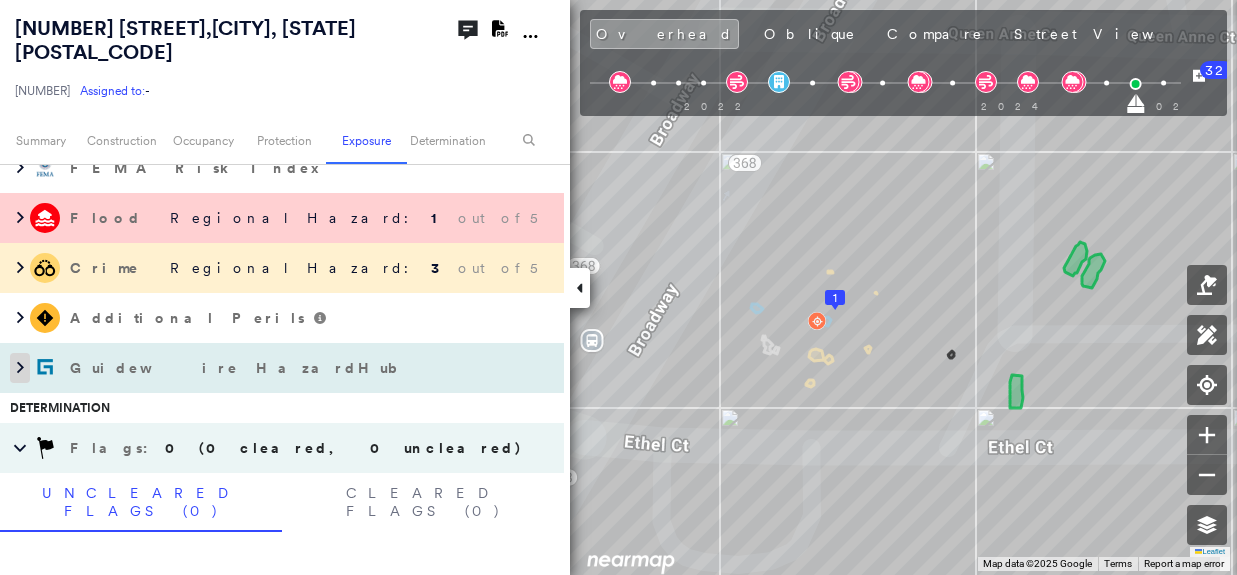click at bounding box center (20, 368) 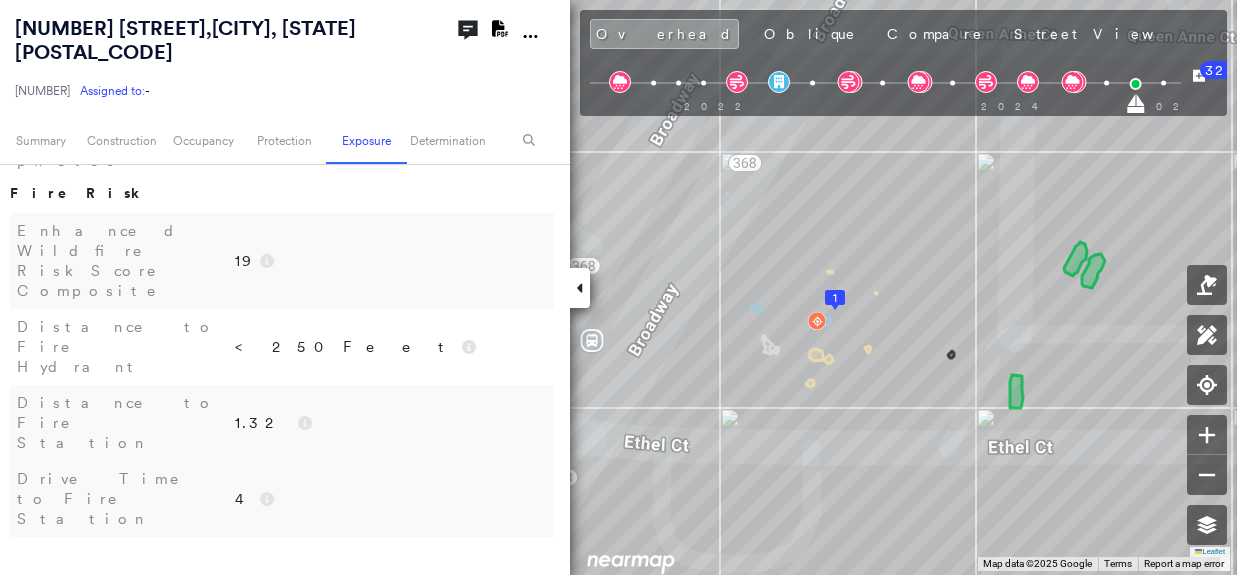 scroll, scrollTop: 1200, scrollLeft: 0, axis: vertical 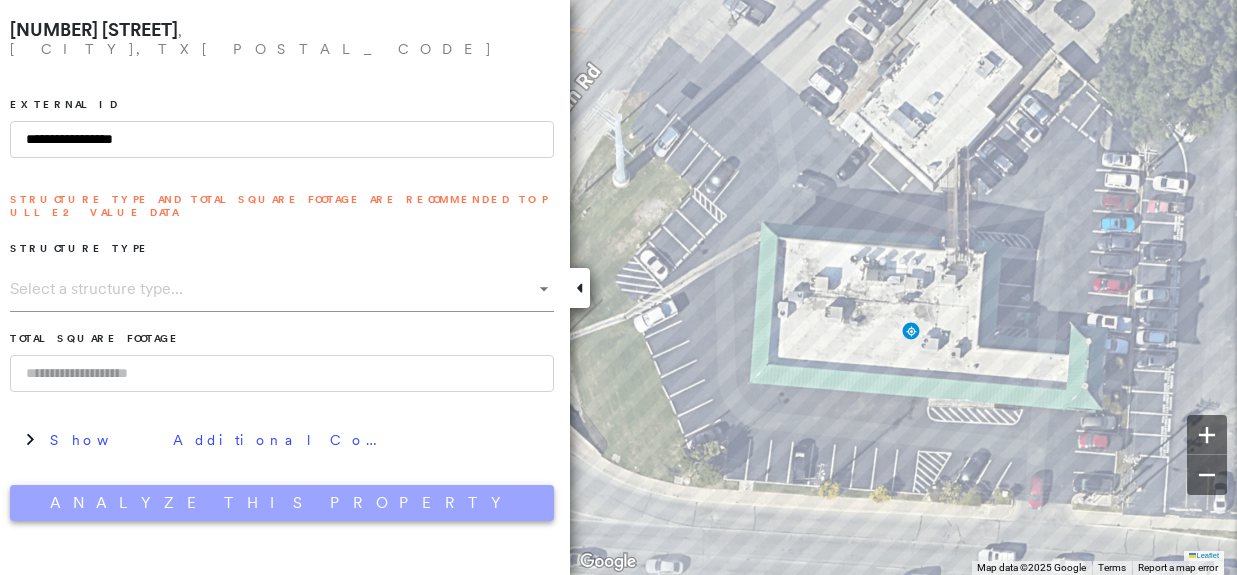 click on "Analyze This Property" at bounding box center (282, 503) 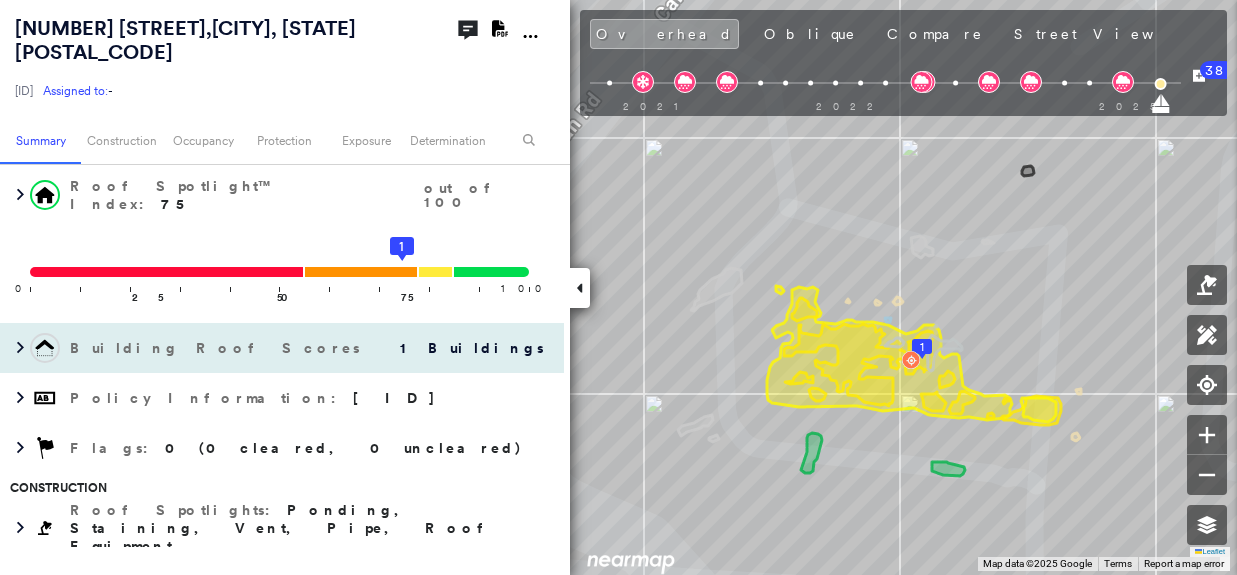 scroll, scrollTop: 200, scrollLeft: 0, axis: vertical 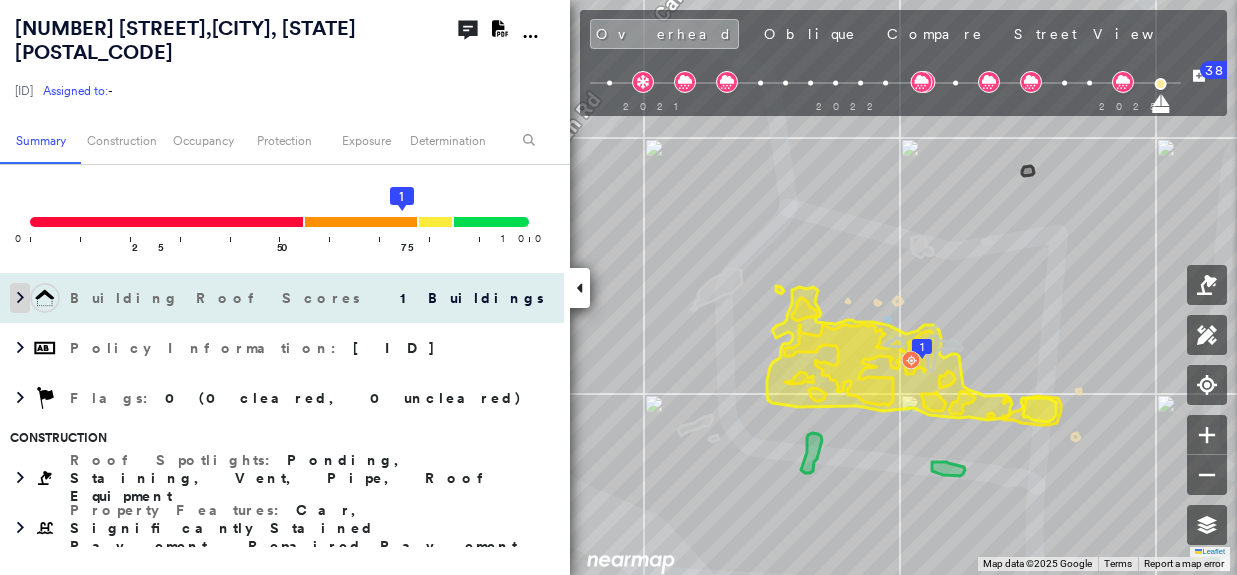click at bounding box center (20, 298) 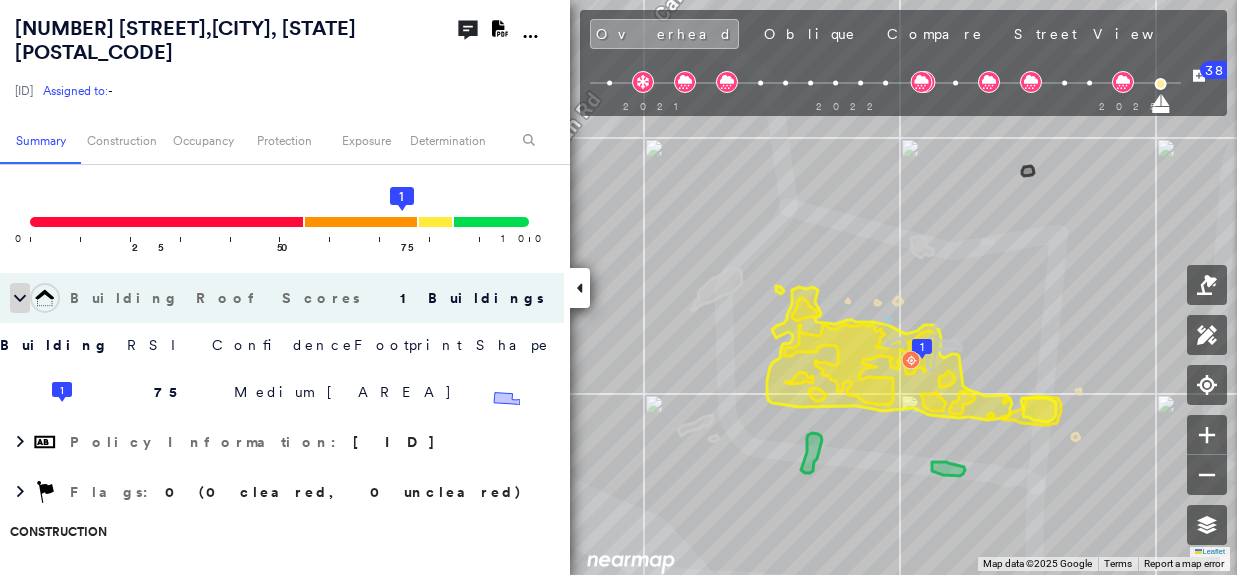 click at bounding box center (20, 298) 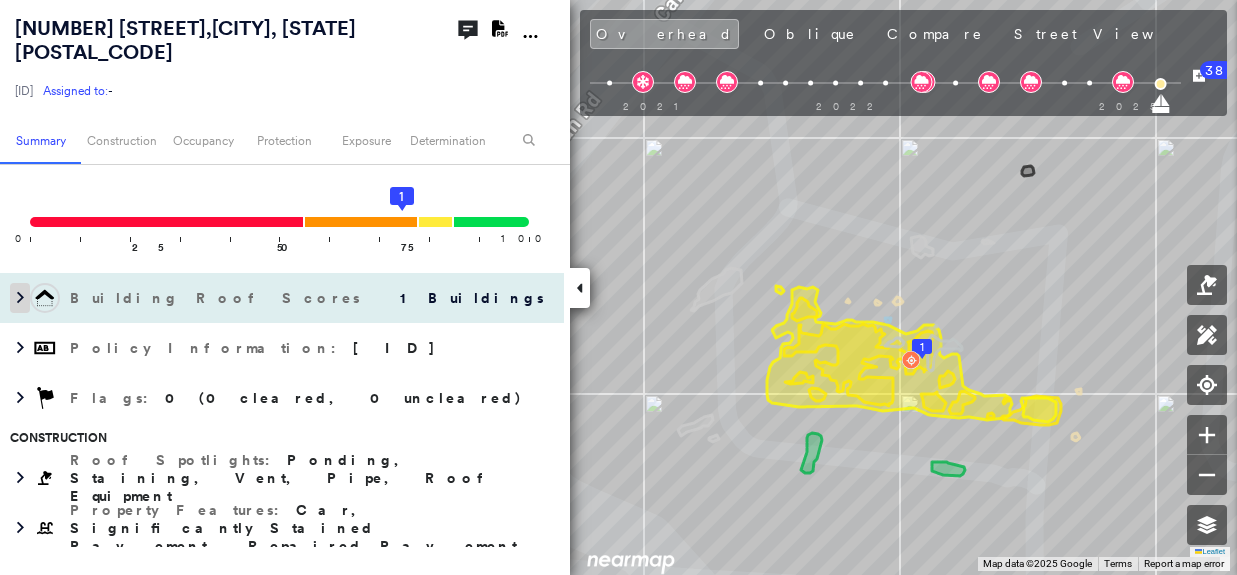 click at bounding box center [20, 298] 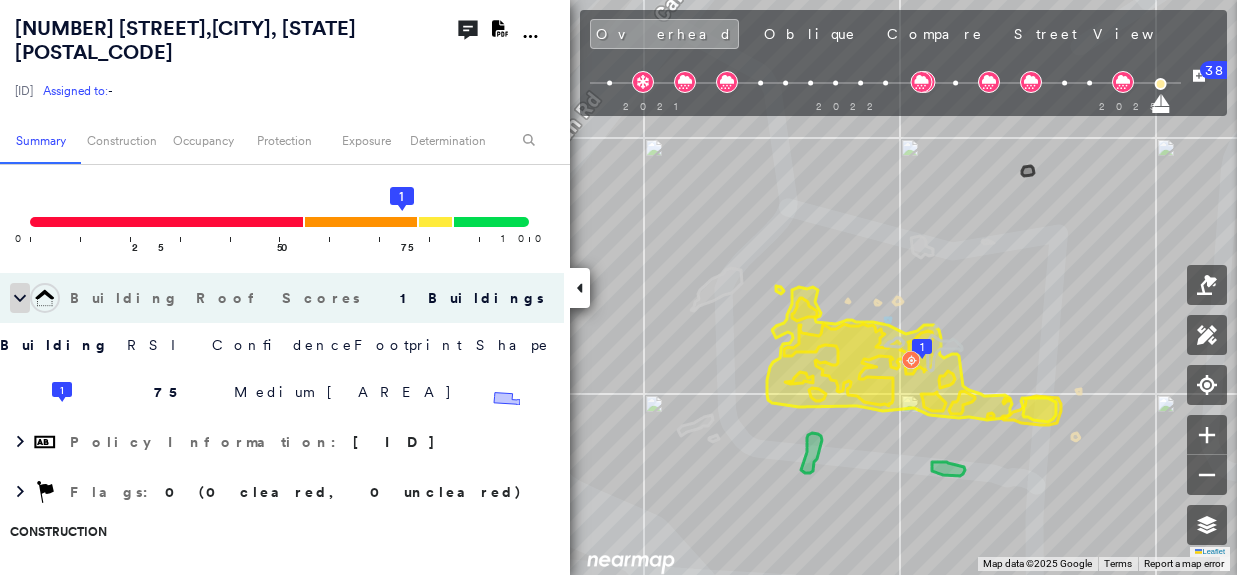 click at bounding box center (20, 298) 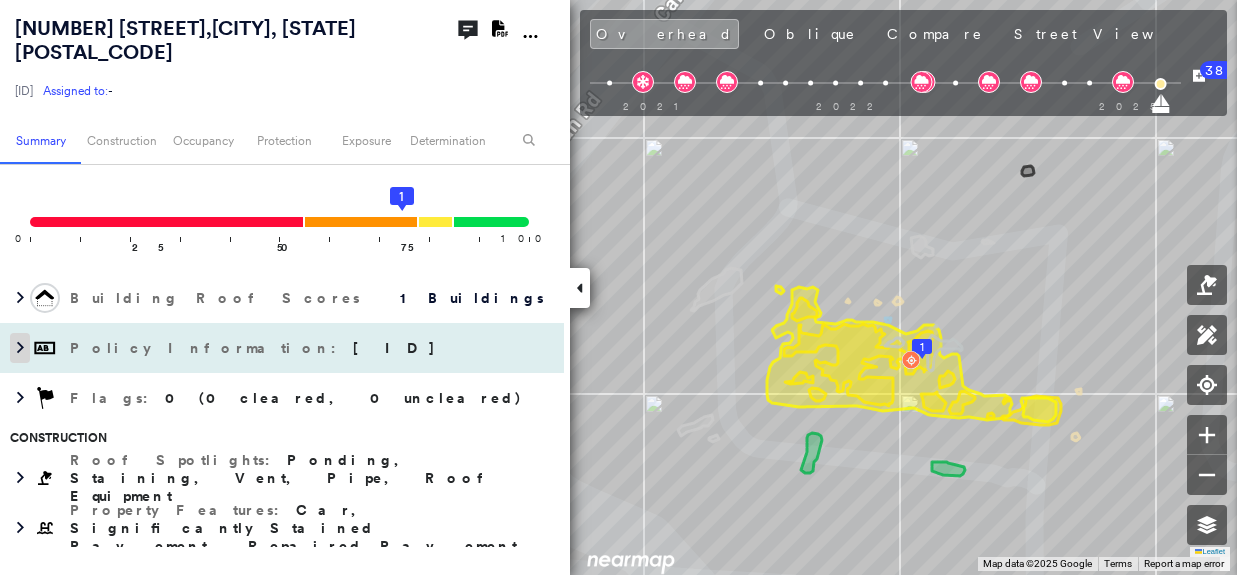 click 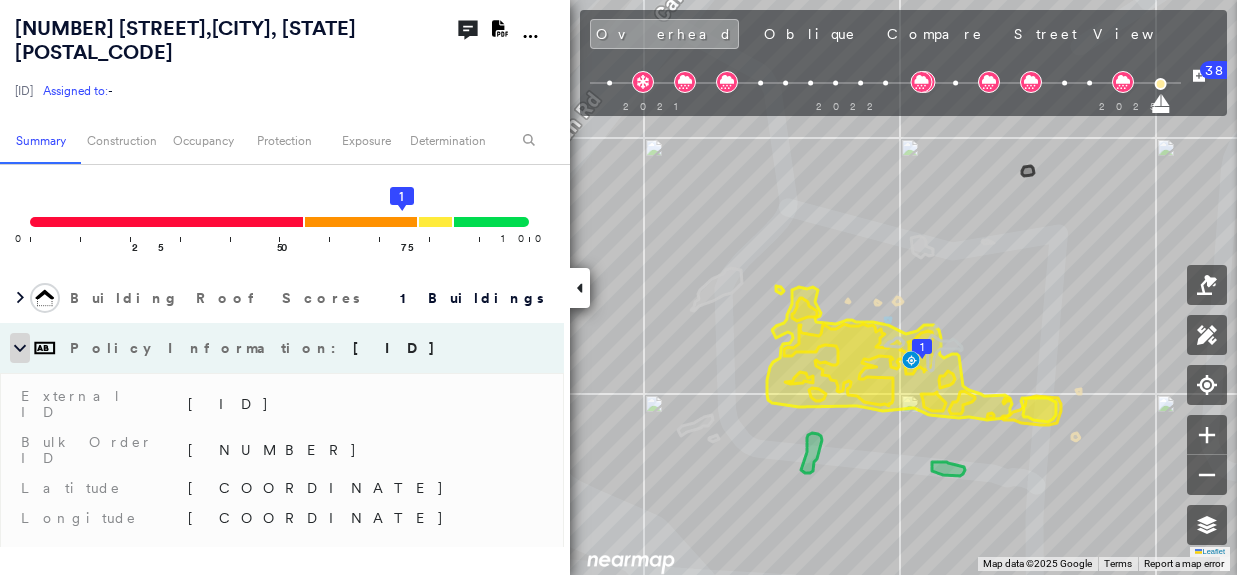 click 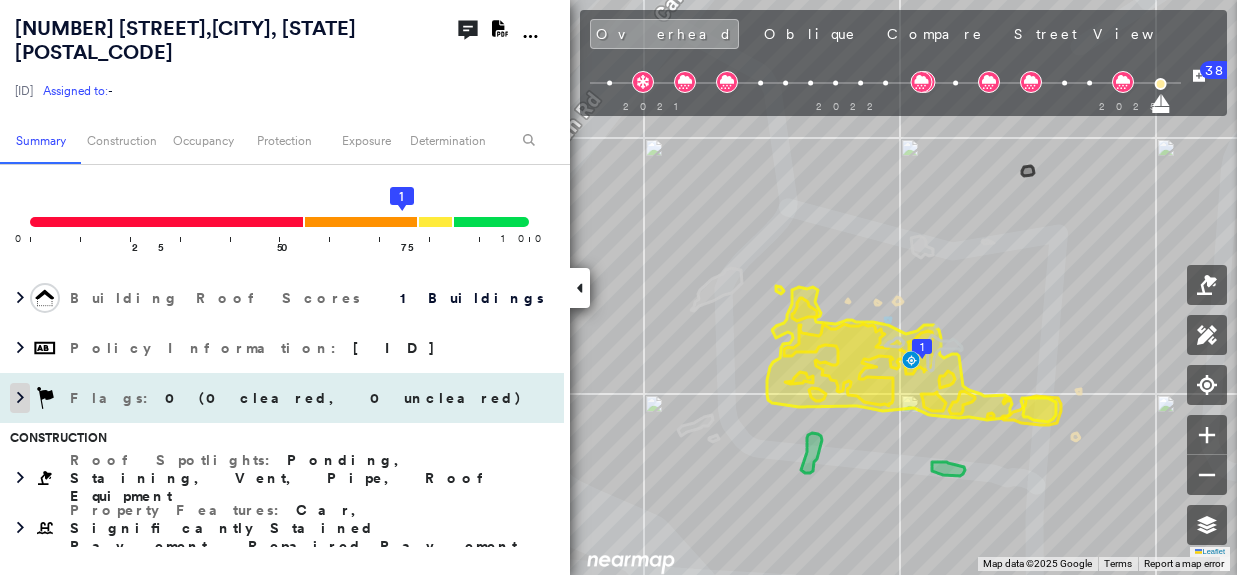 click at bounding box center (20, 398) 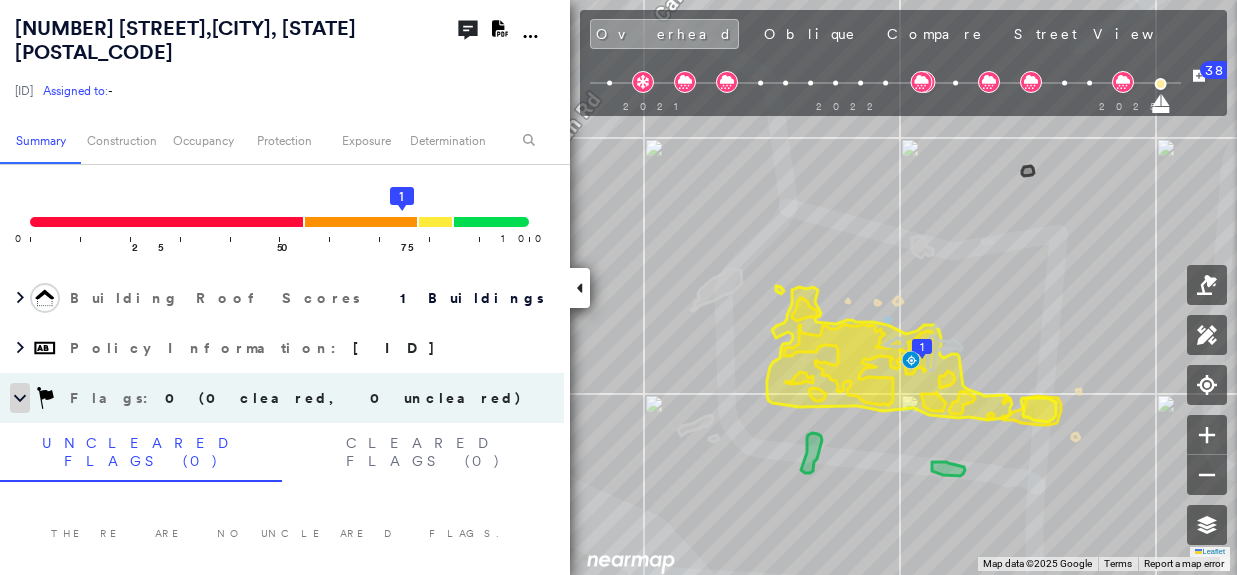 click at bounding box center [20, 398] 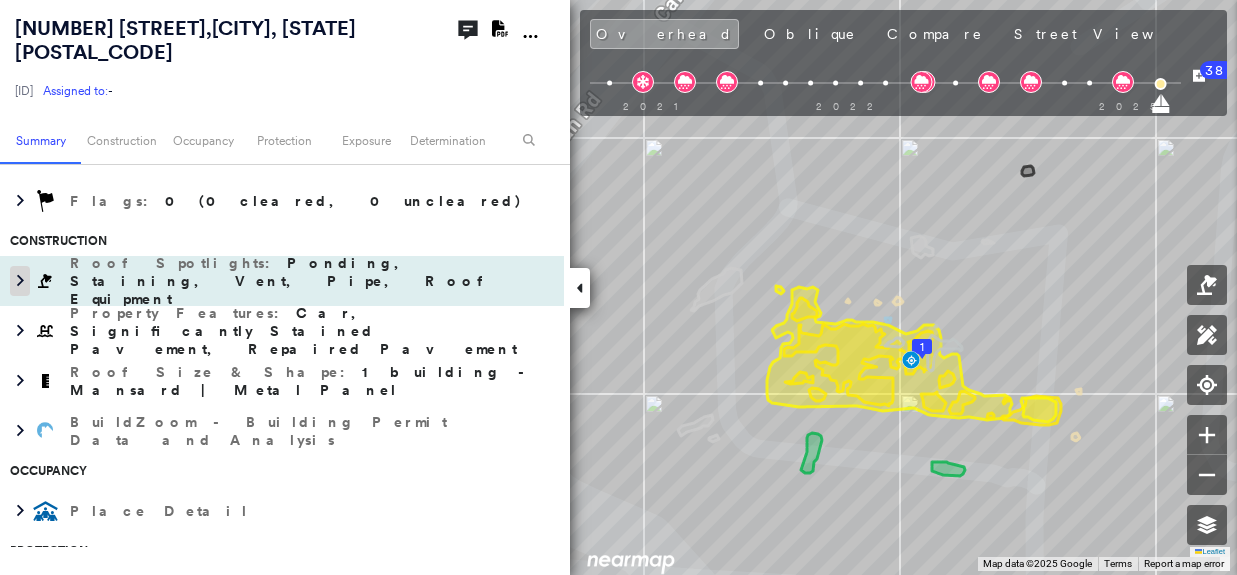 scroll, scrollTop: 400, scrollLeft: 0, axis: vertical 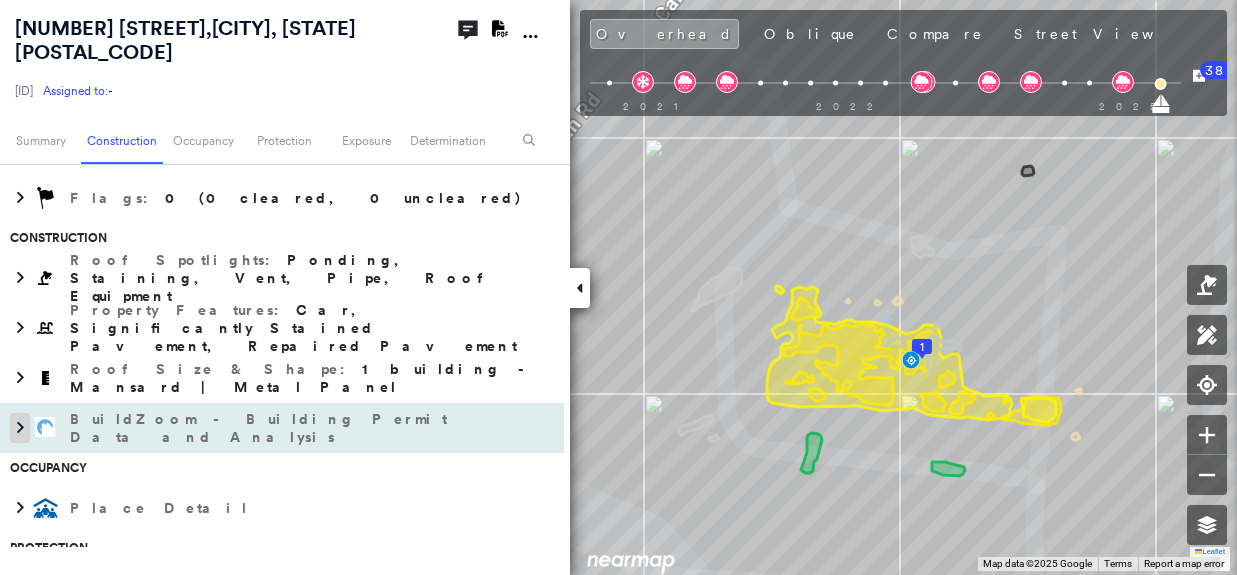 click 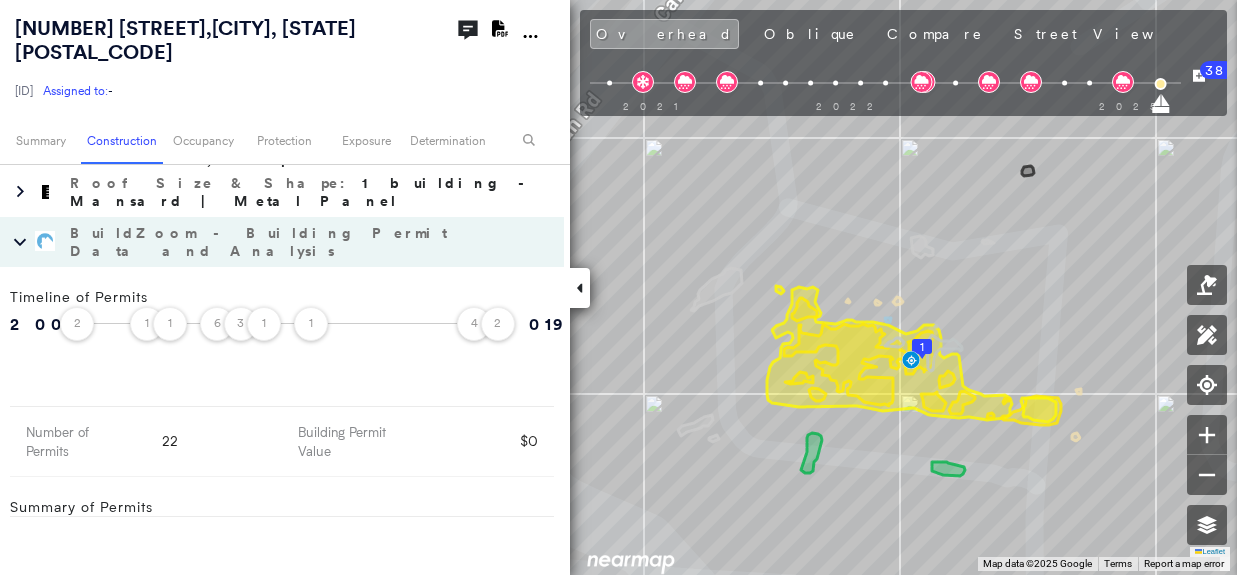 scroll, scrollTop: 600, scrollLeft: 0, axis: vertical 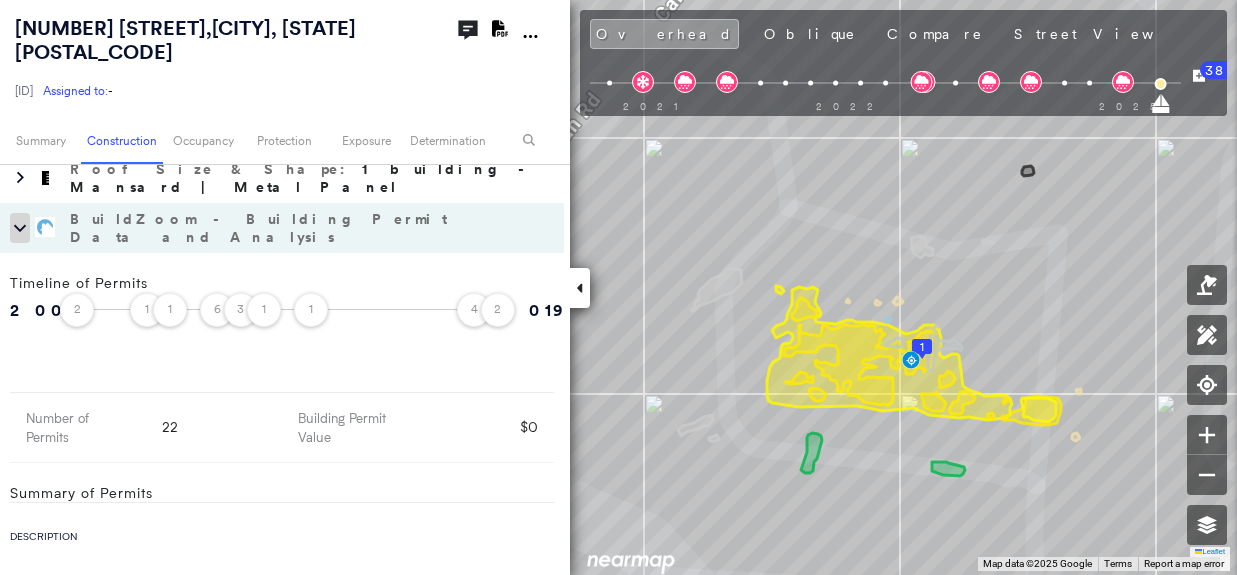 click 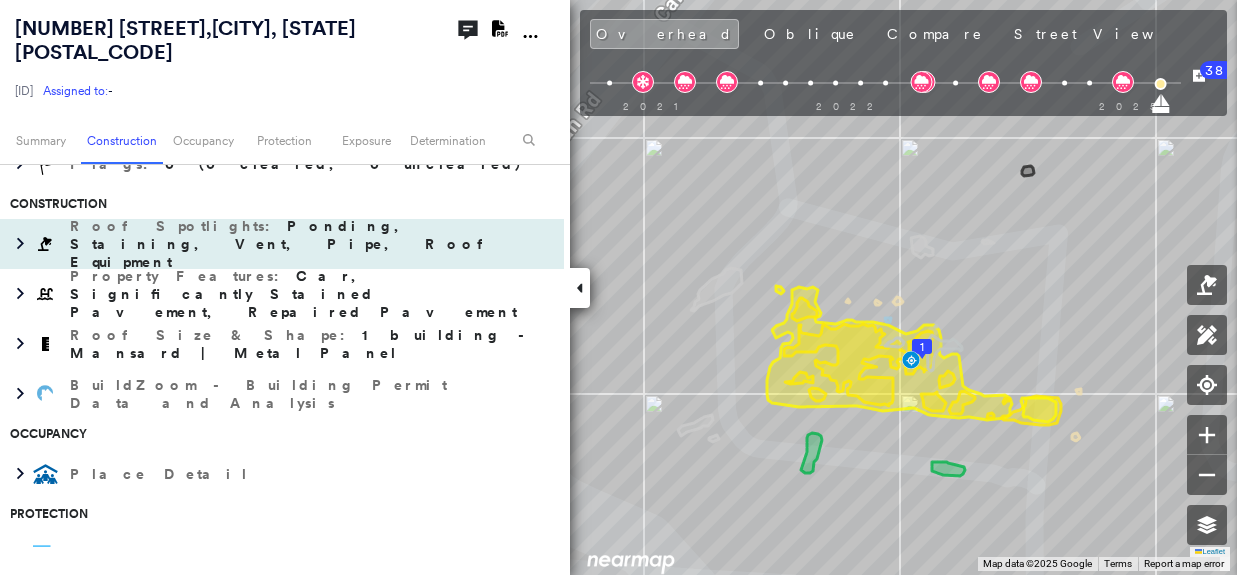 scroll, scrollTop: 400, scrollLeft: 0, axis: vertical 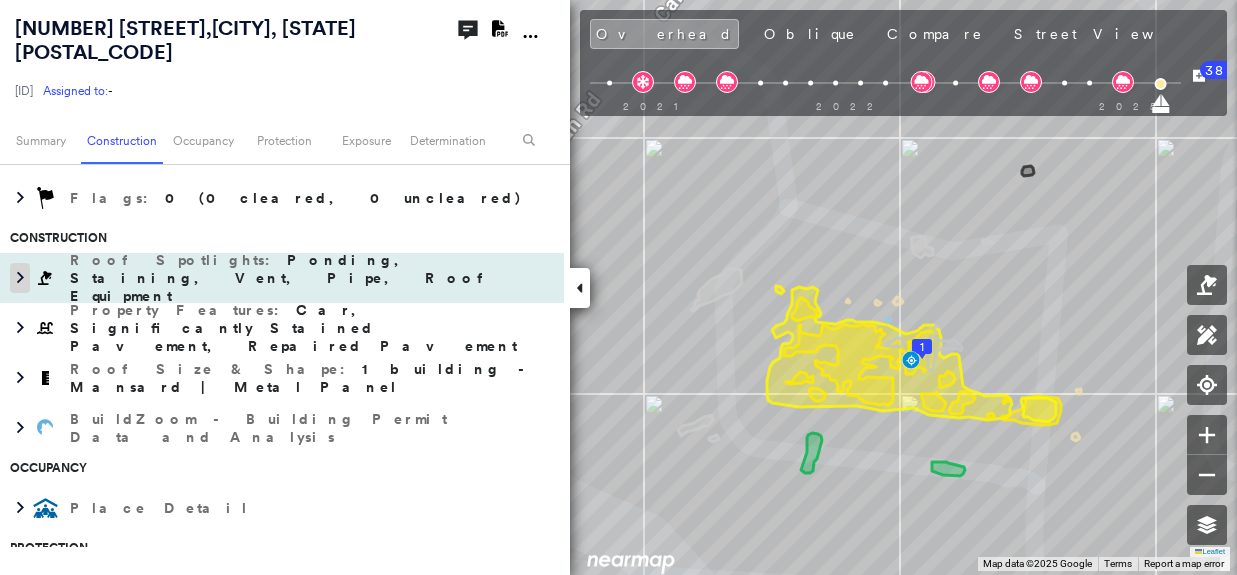 click 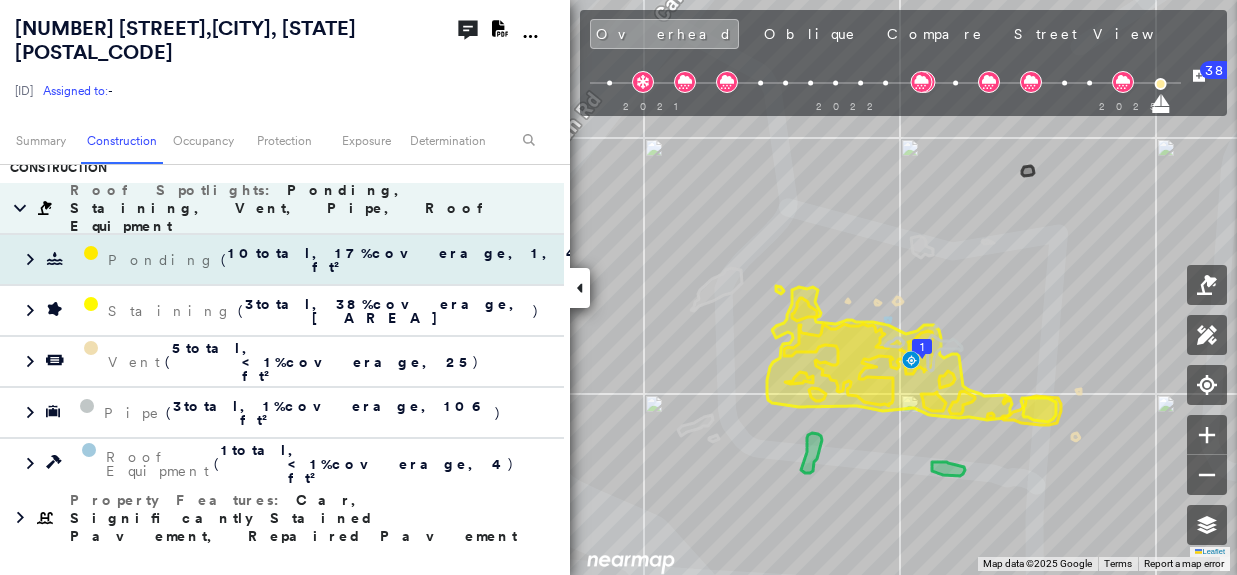scroll, scrollTop: 400, scrollLeft: 0, axis: vertical 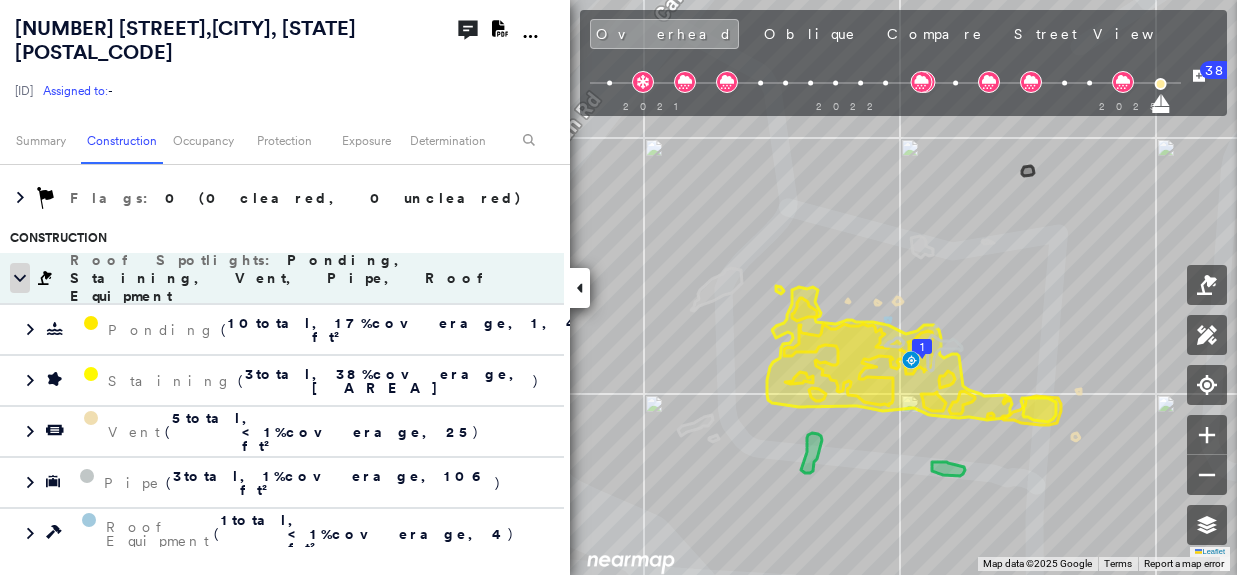 click 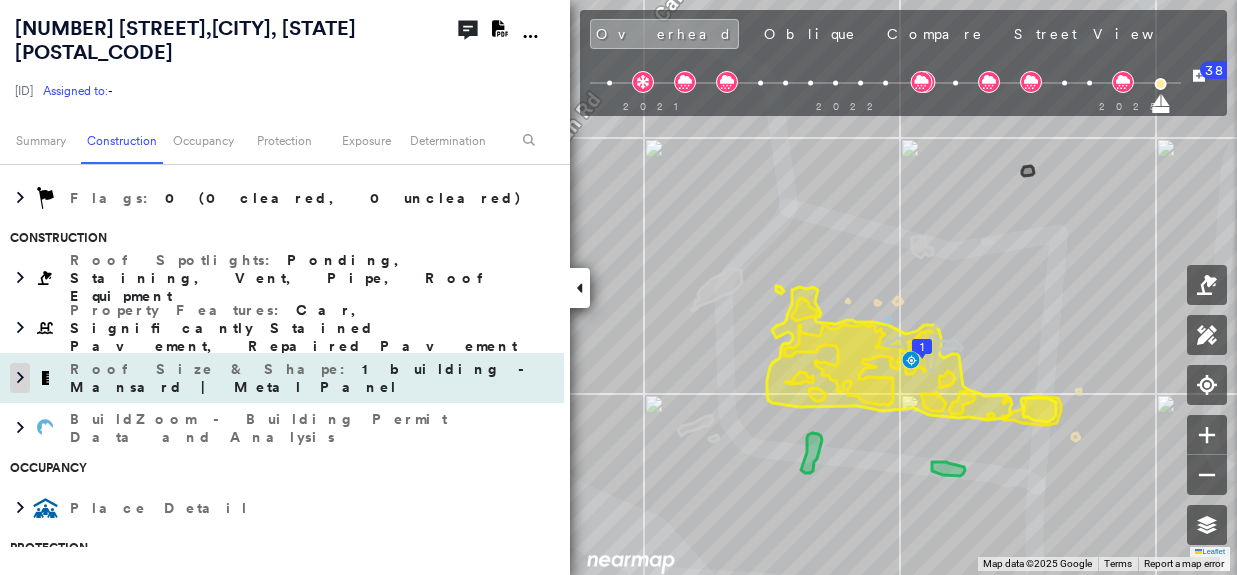 click 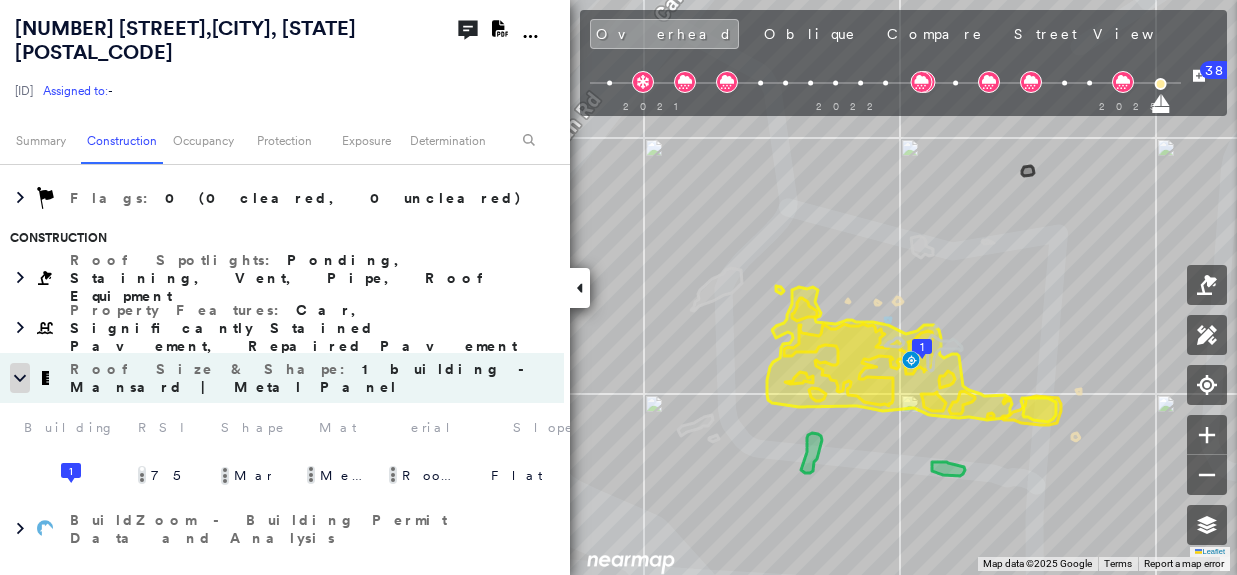 click 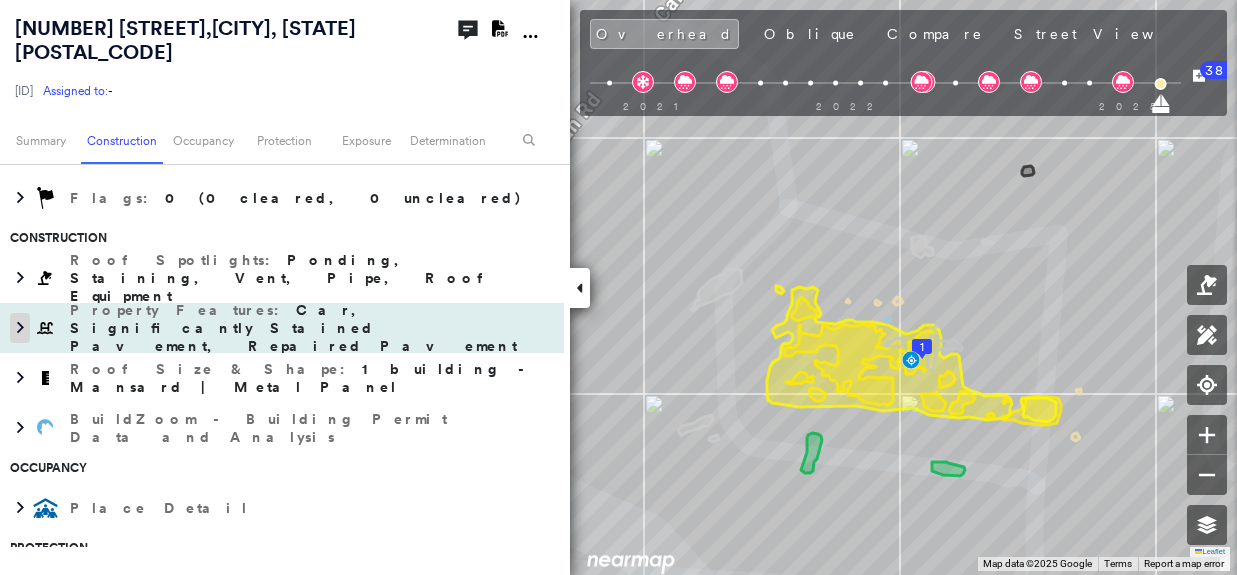 click 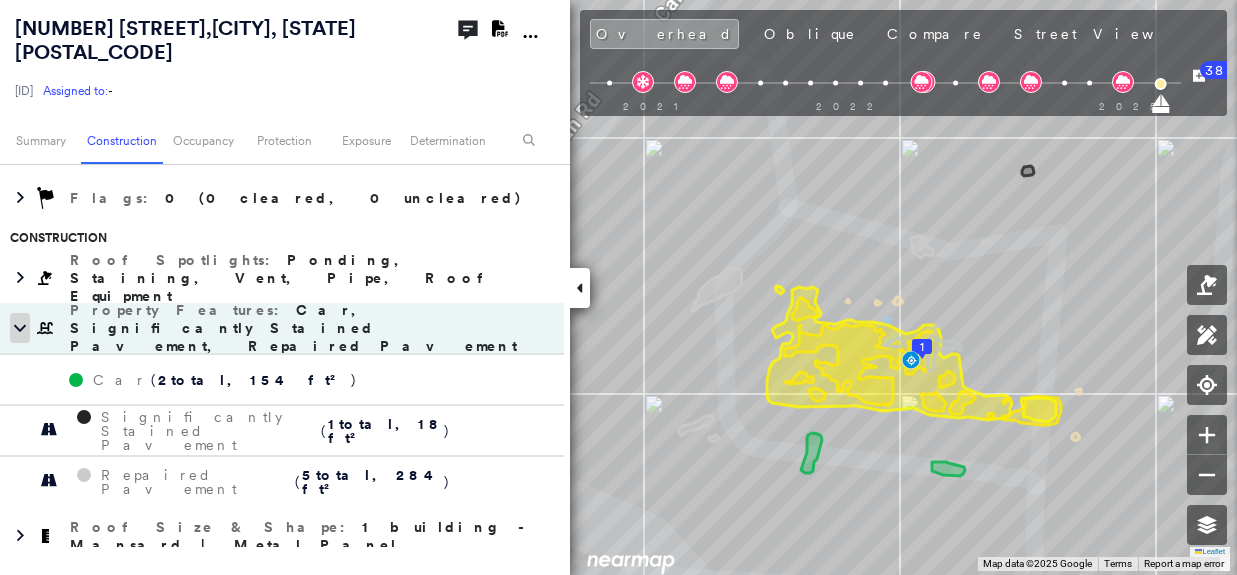 click 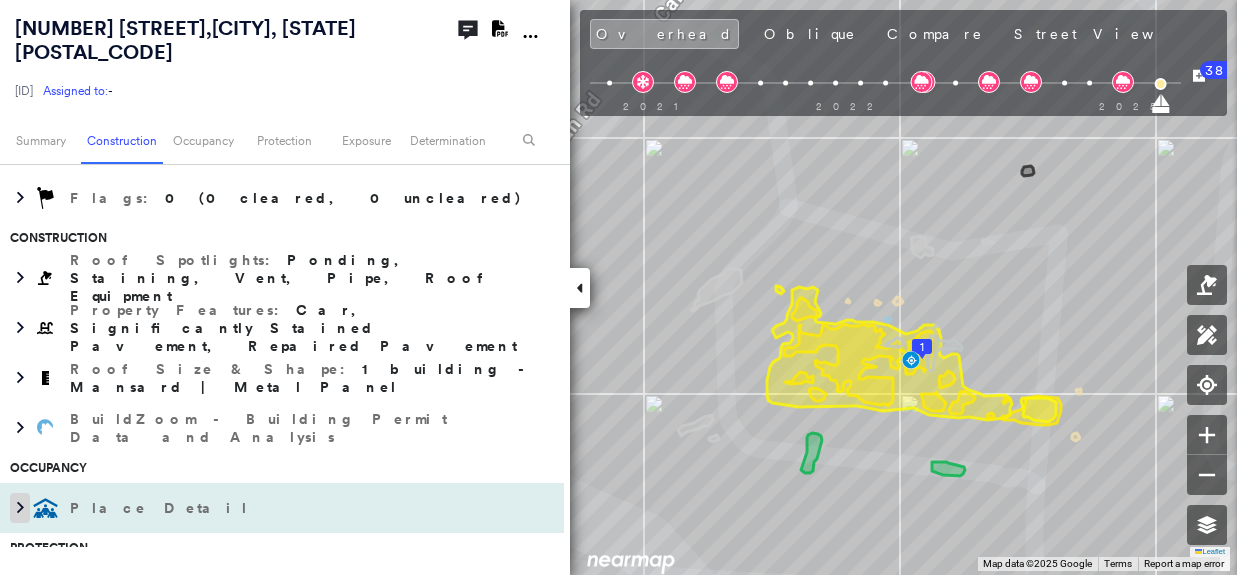 click 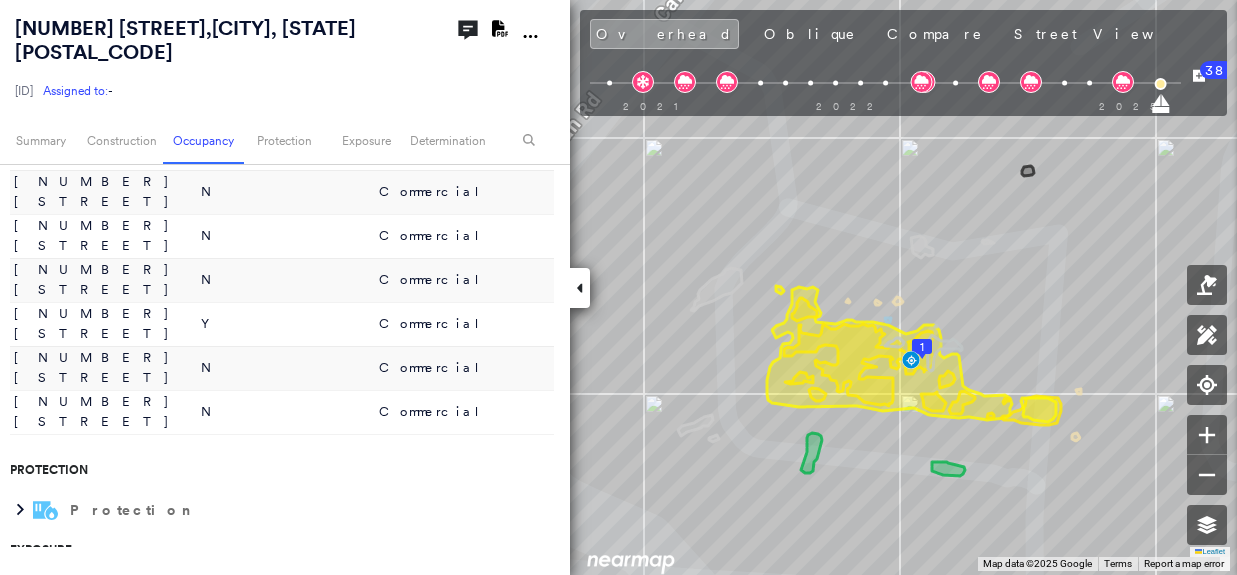 scroll, scrollTop: 1100, scrollLeft: 0, axis: vertical 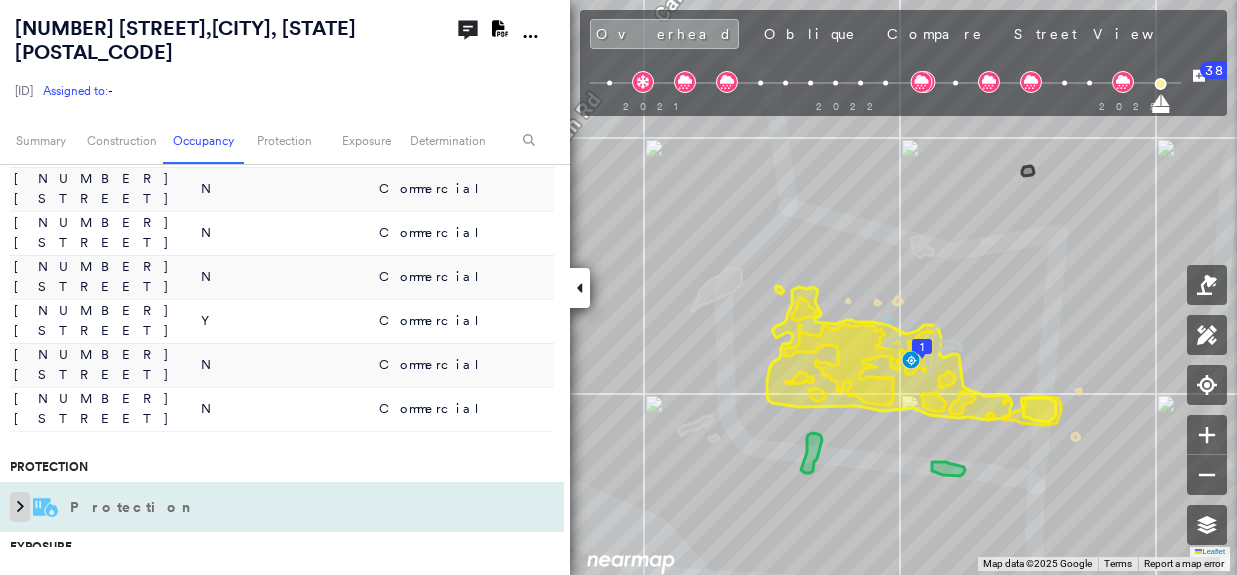 click 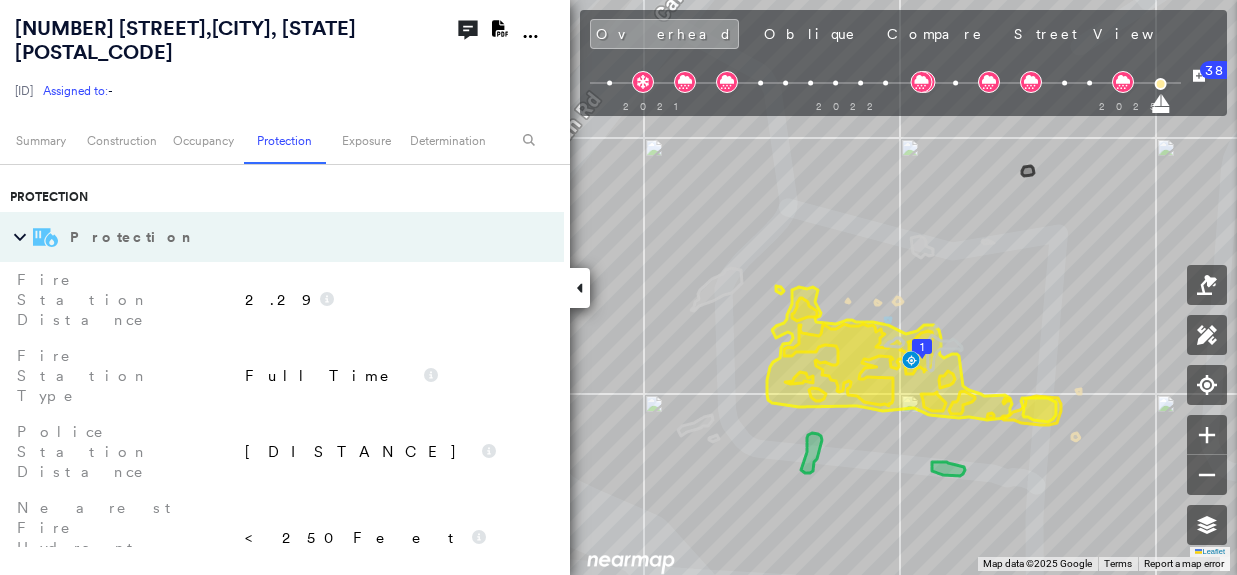scroll, scrollTop: 1300, scrollLeft: 0, axis: vertical 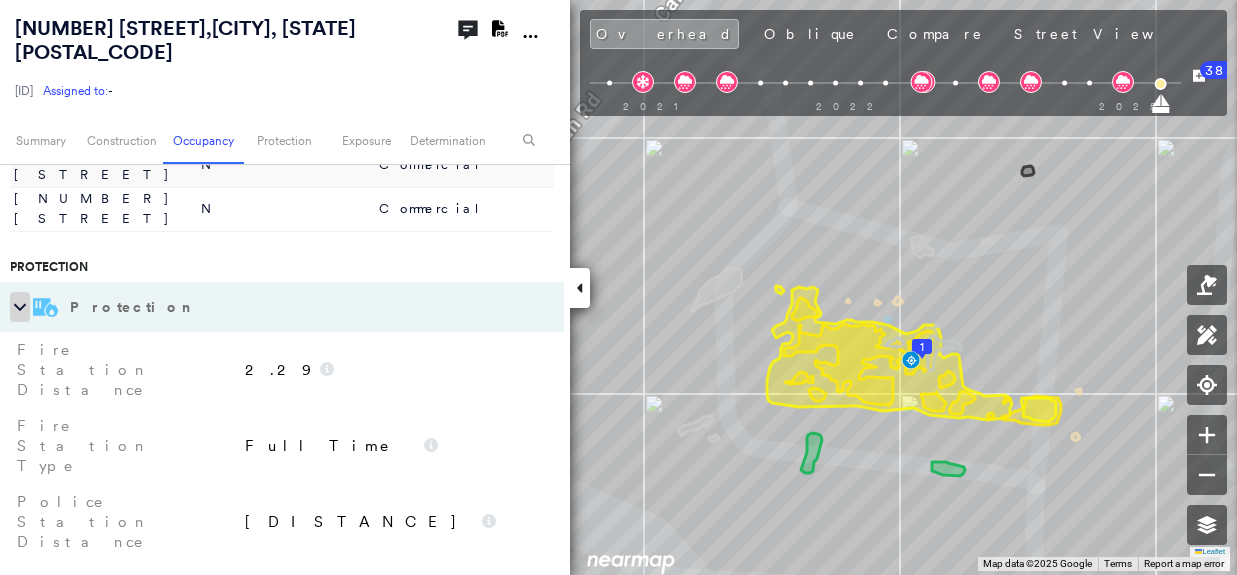 click 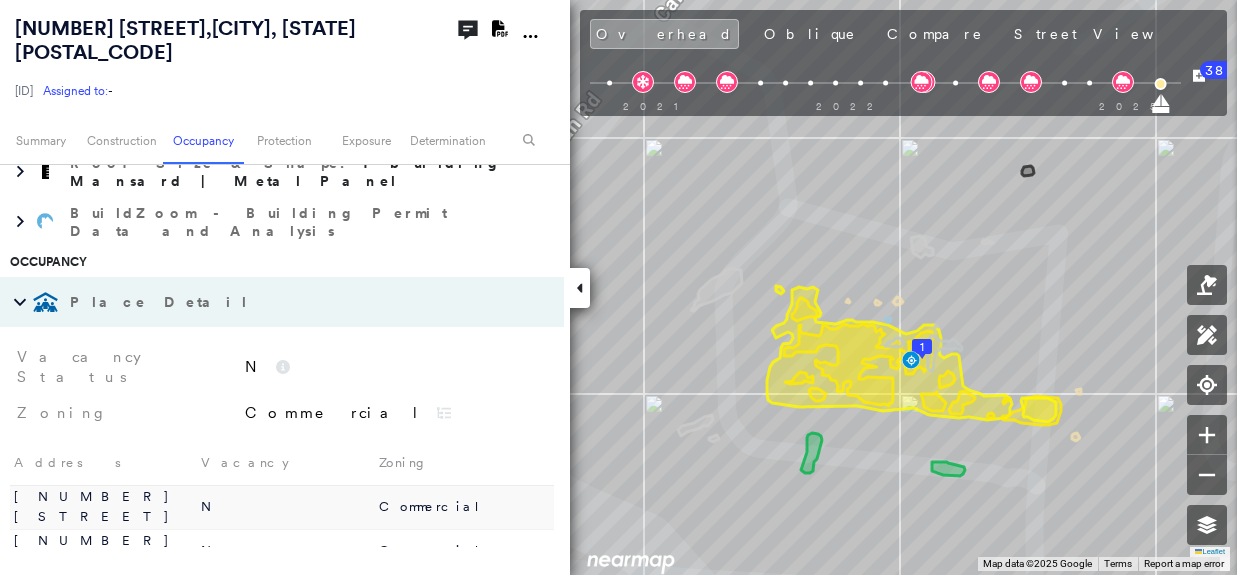 scroll, scrollTop: 600, scrollLeft: 0, axis: vertical 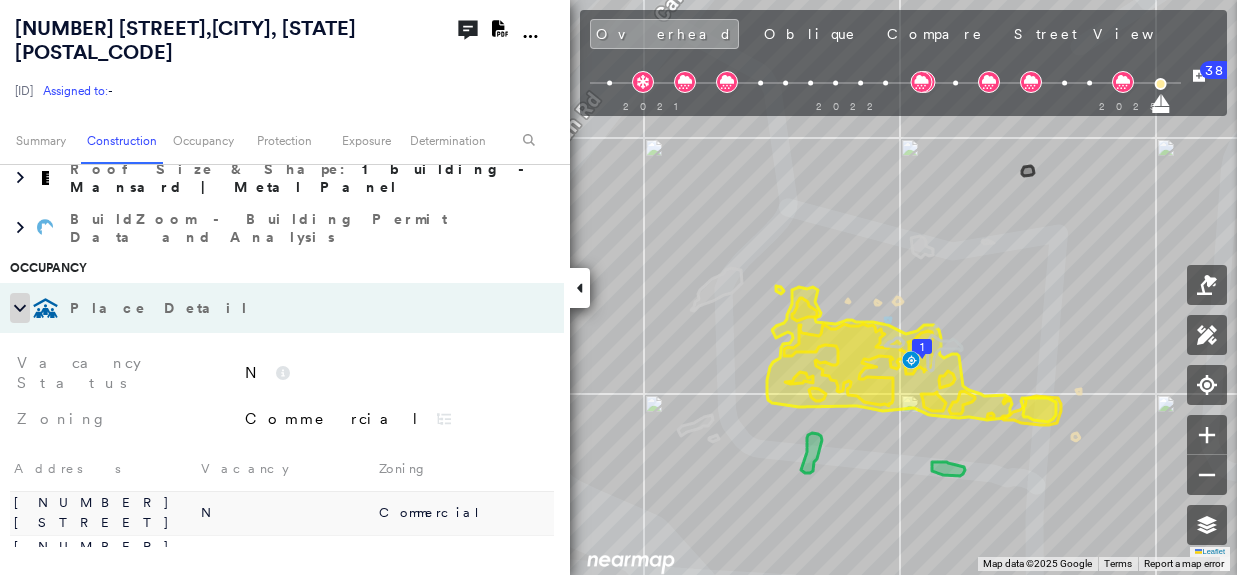 click 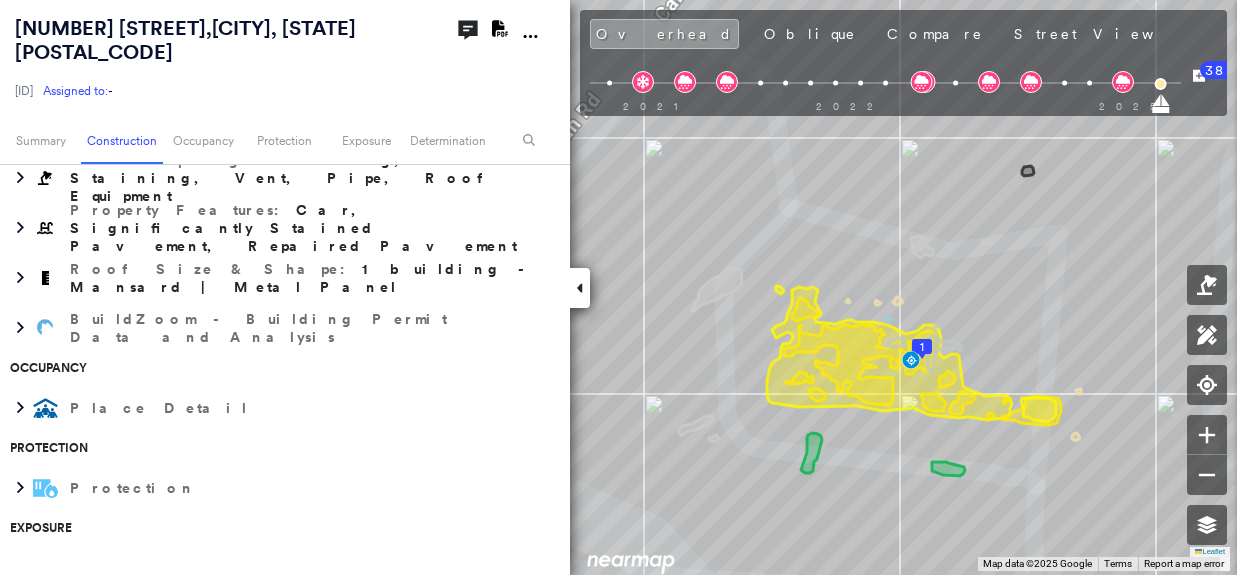 scroll, scrollTop: 500, scrollLeft: 0, axis: vertical 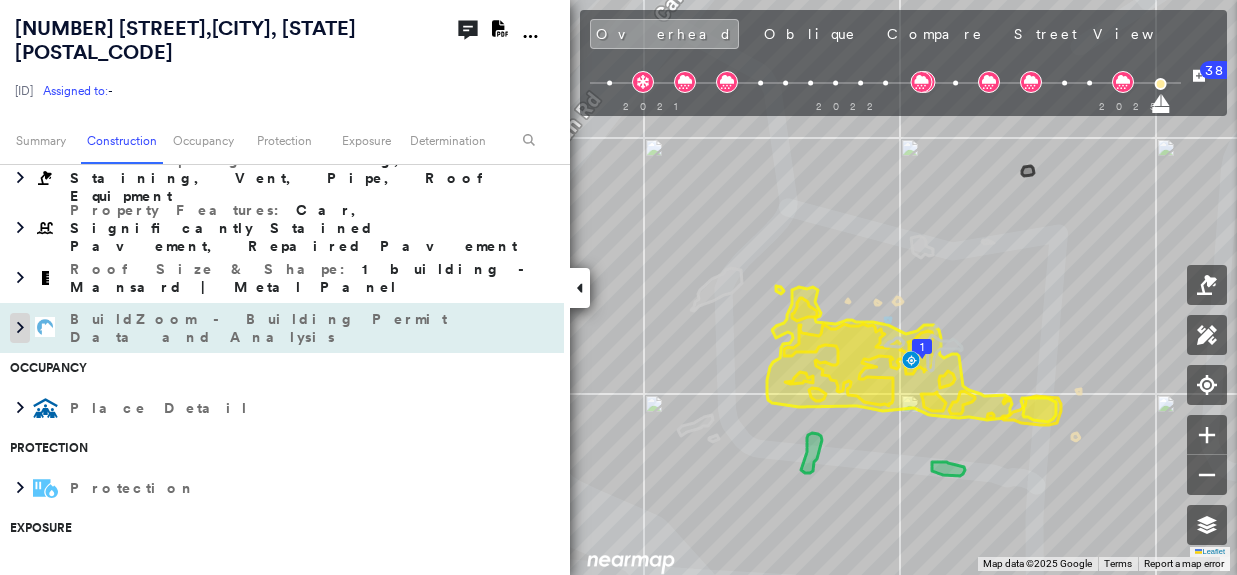 click 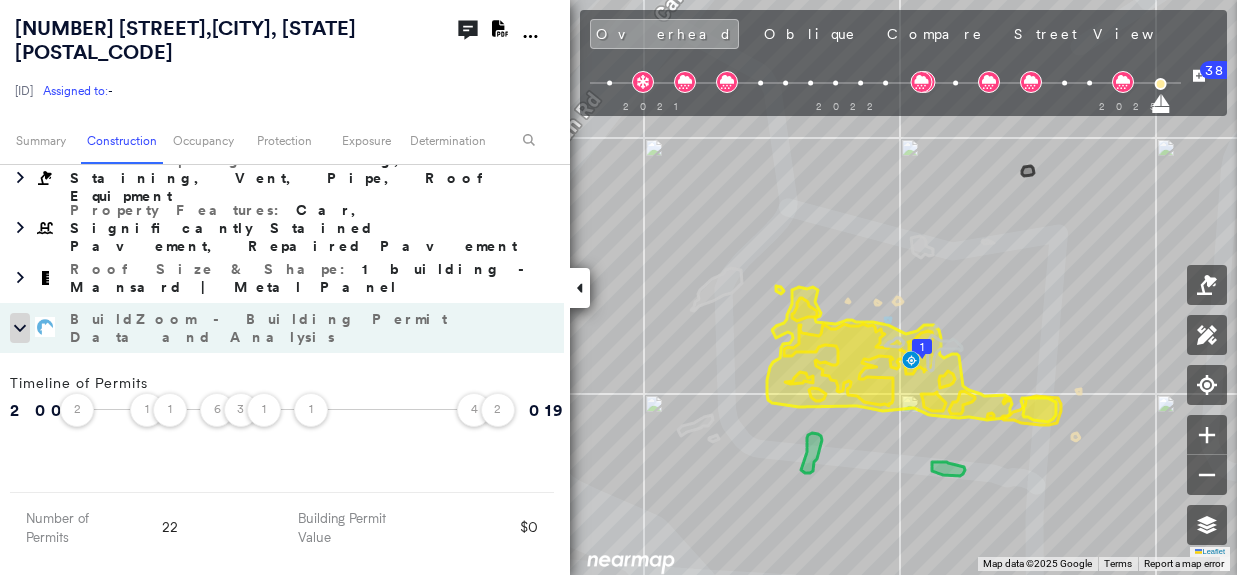 click 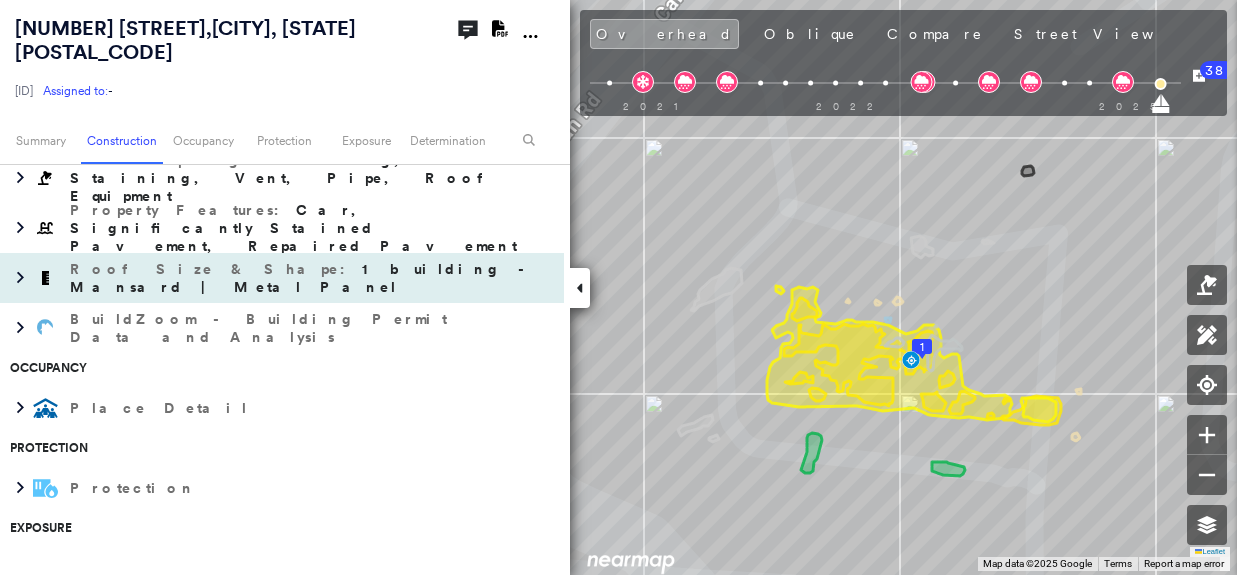 click at bounding box center (45, 278) 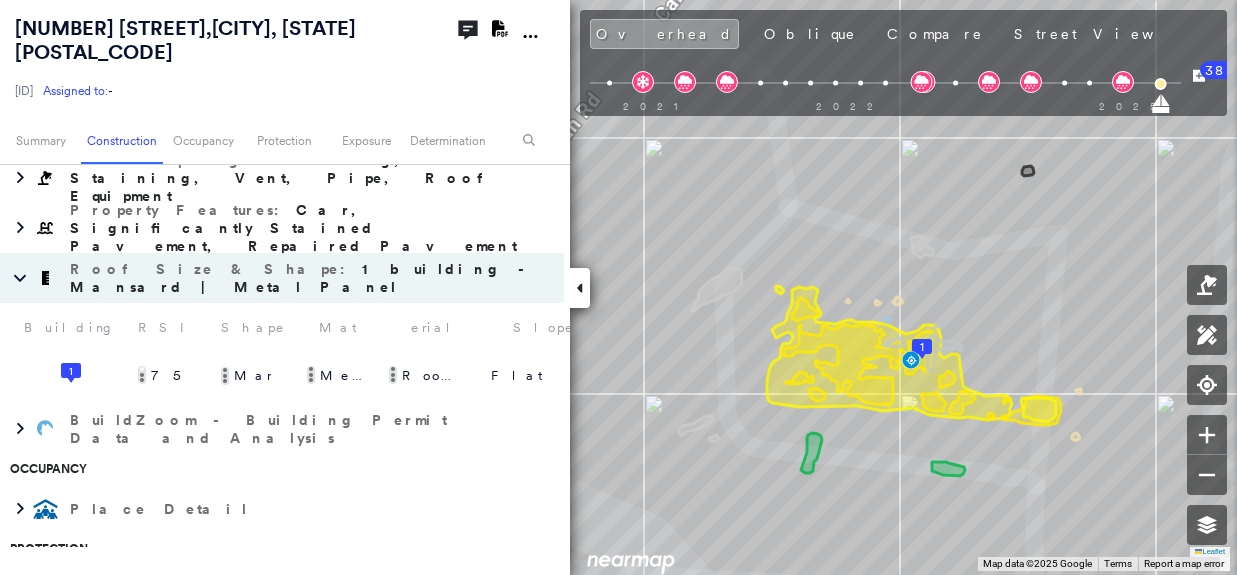 click at bounding box center [45, 278] 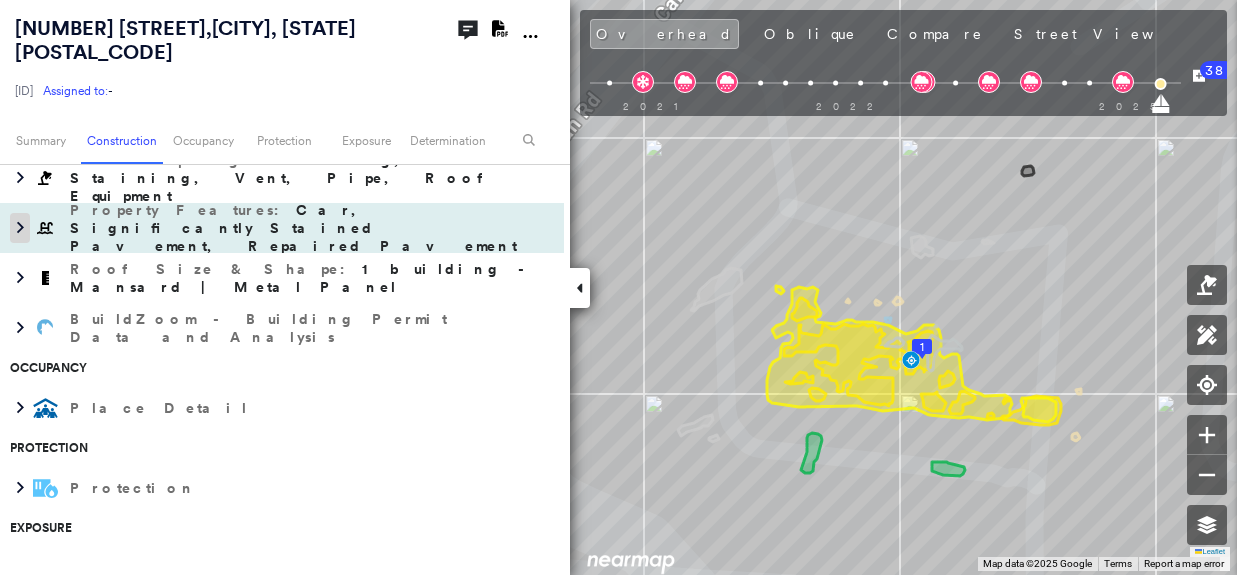 click at bounding box center [20, 228] 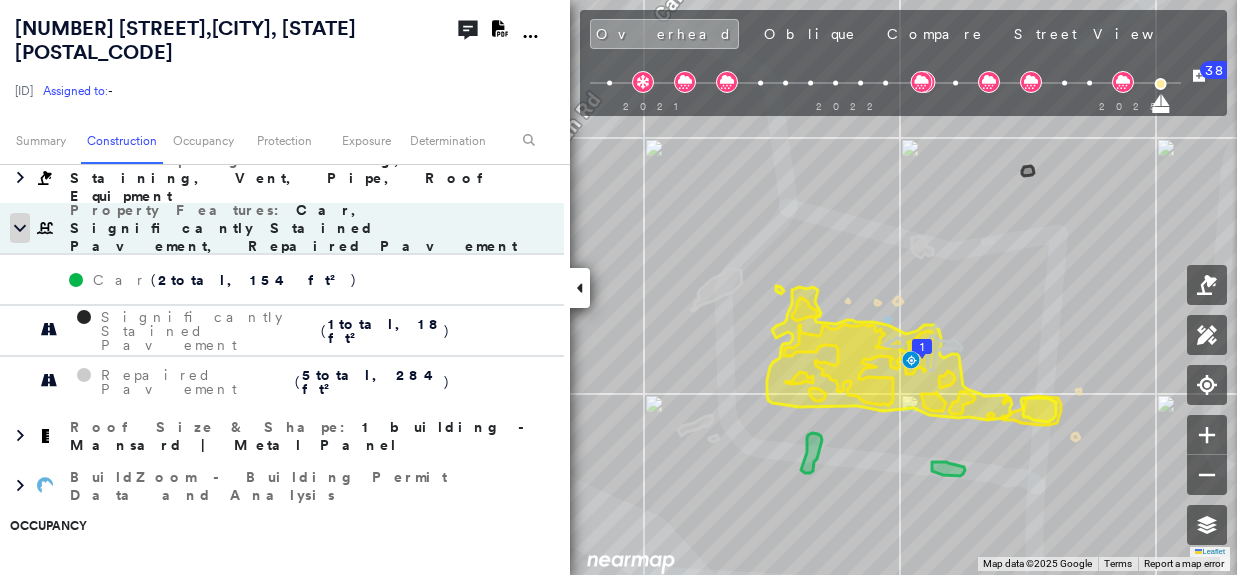 click at bounding box center (20, 228) 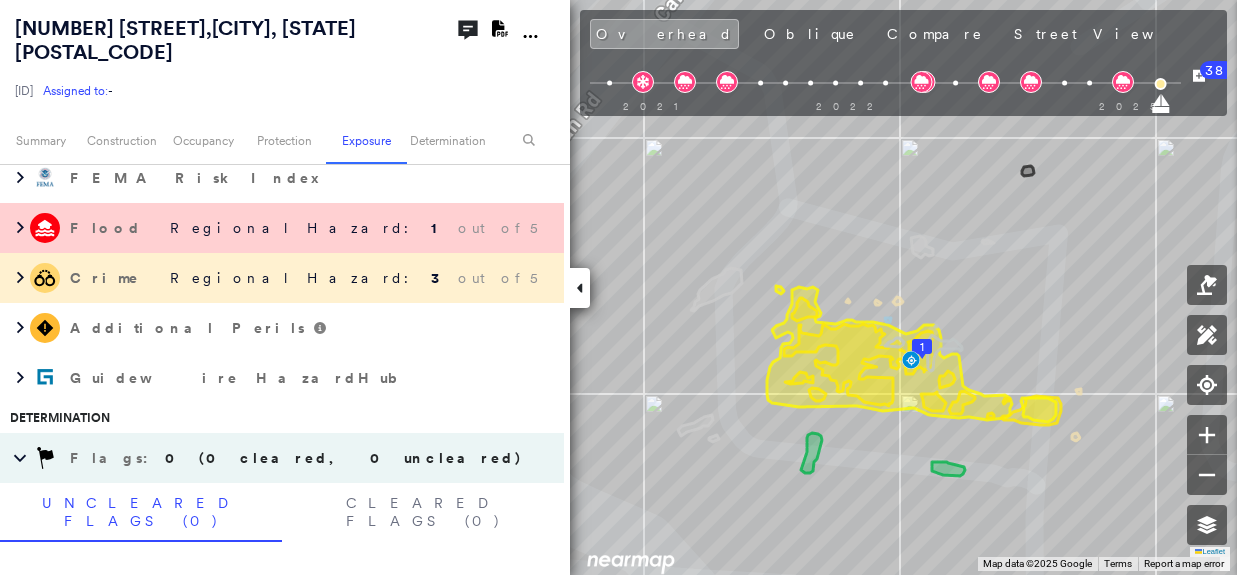 scroll, scrollTop: 889, scrollLeft: 0, axis: vertical 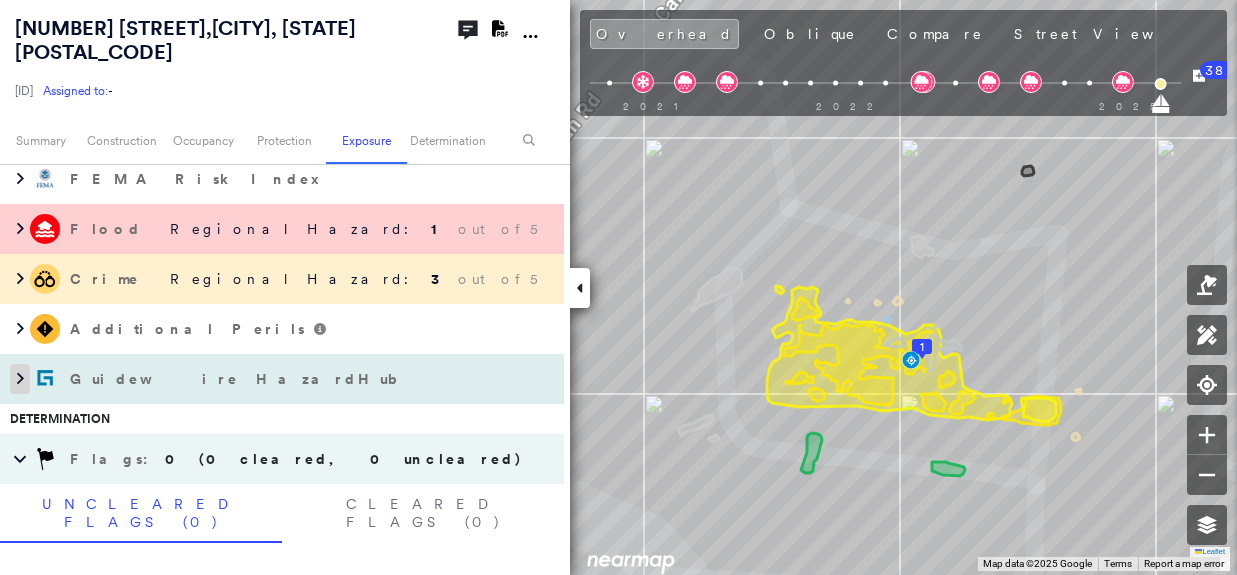 click at bounding box center (20, 379) 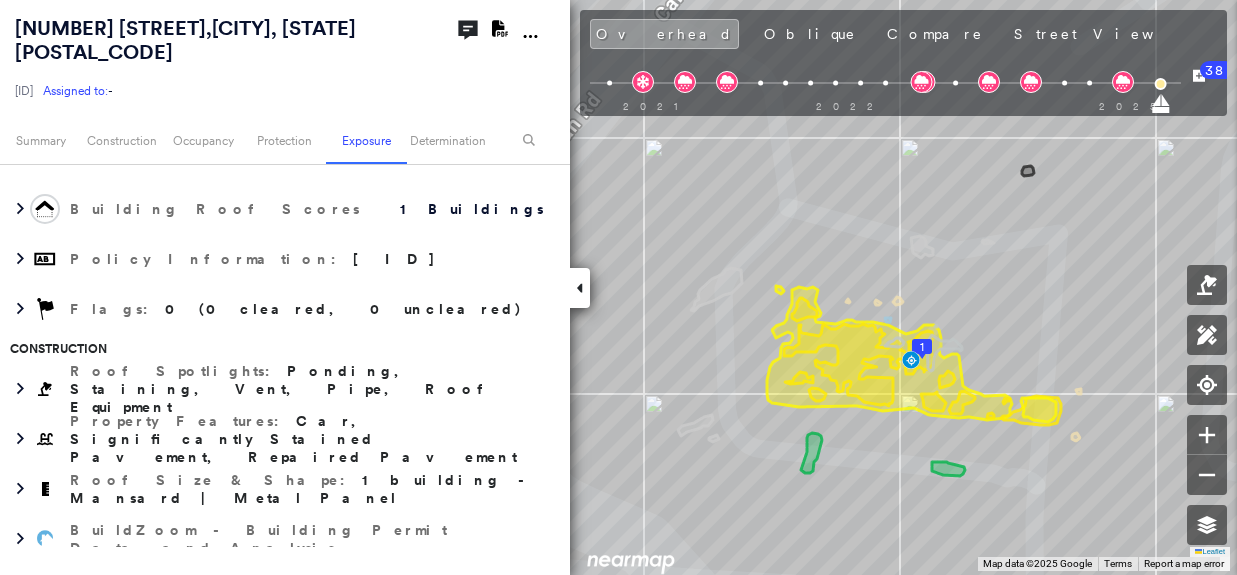 scroll, scrollTop: 0, scrollLeft: 0, axis: both 